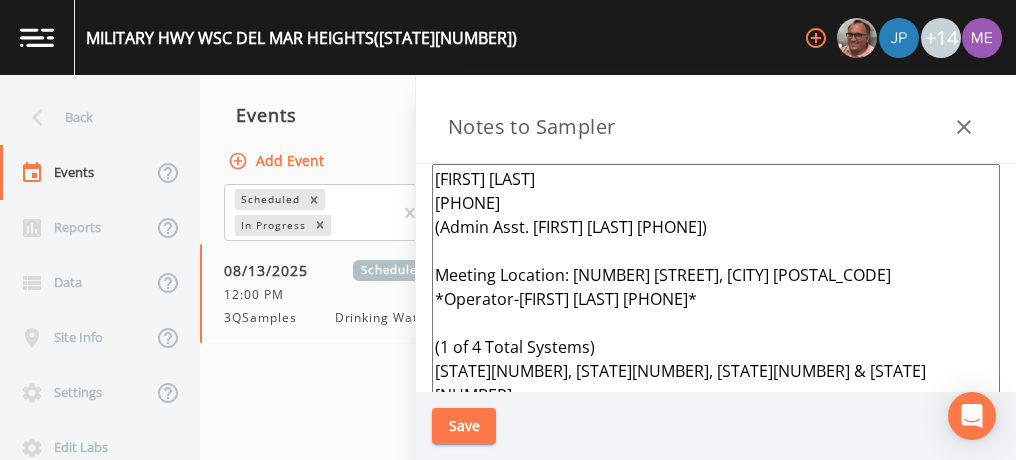 scroll, scrollTop: 0, scrollLeft: 0, axis: both 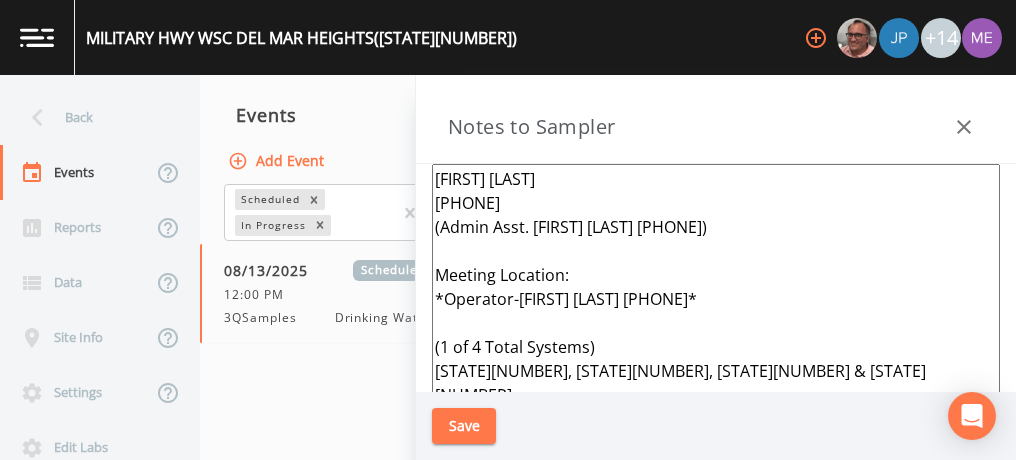 drag, startPoint x: 434, startPoint y: 345, endPoint x: 811, endPoint y: 366, distance: 377.58444 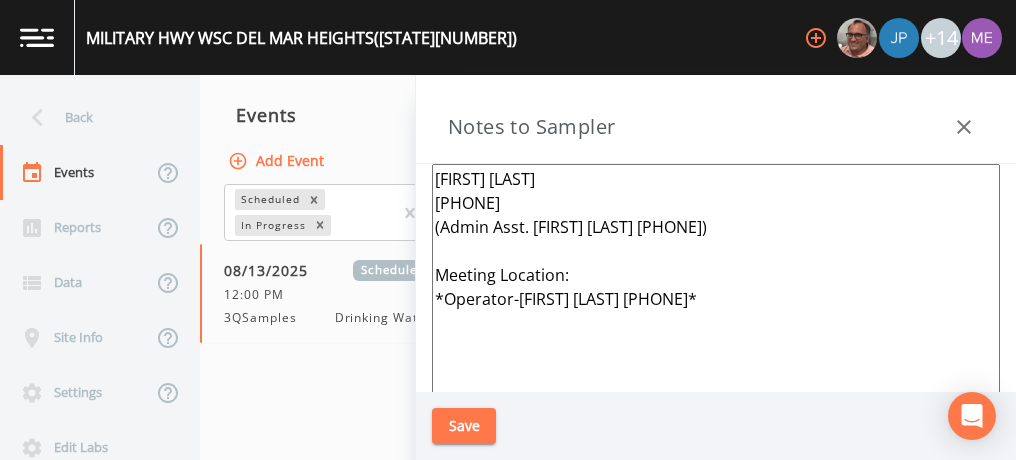 type on "Consuelo De La Rosa
956-565-2491
(Admin Asst. Javier Adame 956-565-2416)
Meeting Location:
*Operator-Antonio Lopez Jr 956-650-0059*" 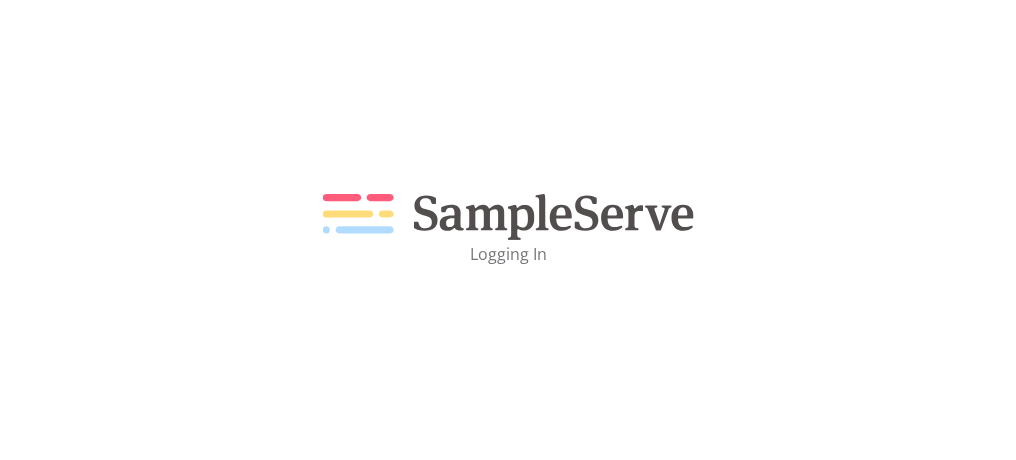 scroll, scrollTop: 0, scrollLeft: 0, axis: both 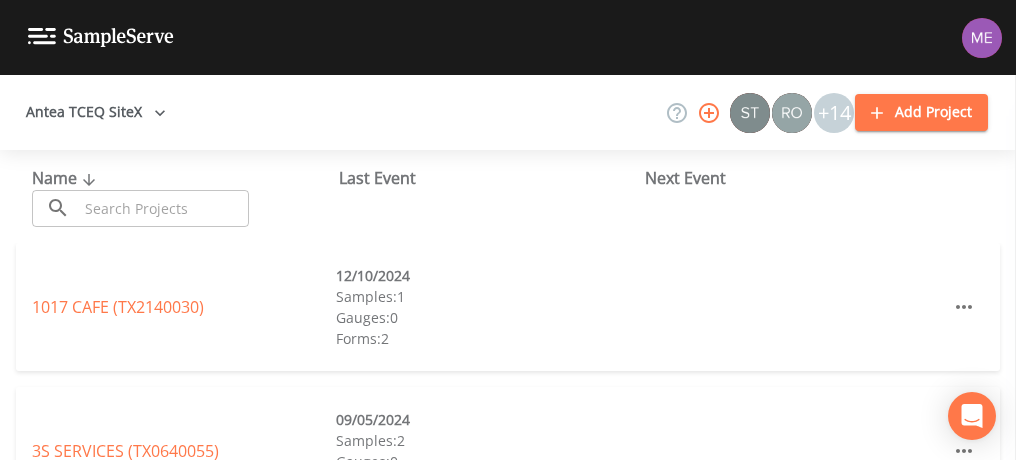click at bounding box center (163, 208) 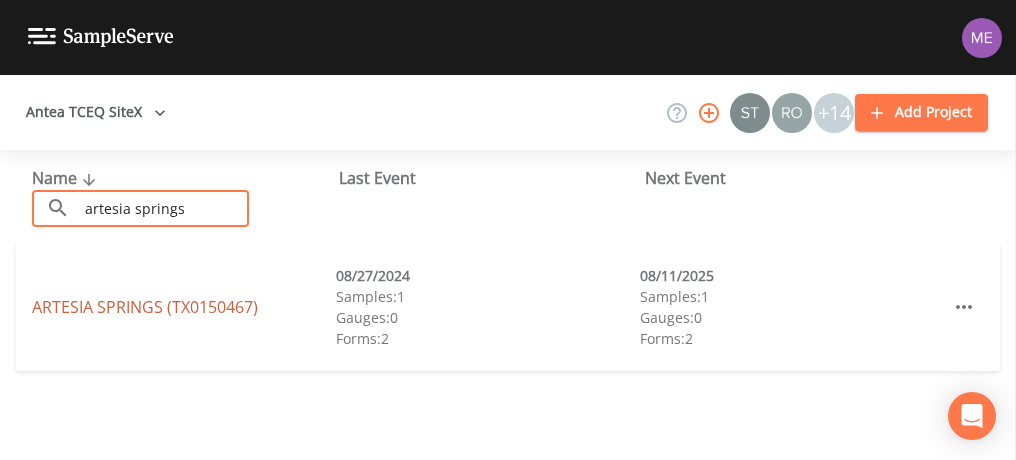 type on "artesia springs" 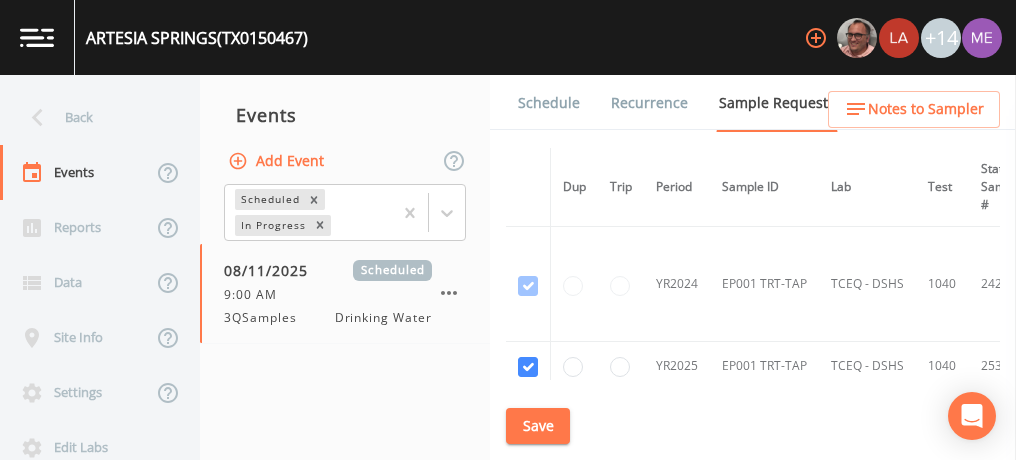 click on "Schedule" at bounding box center (549, 103) 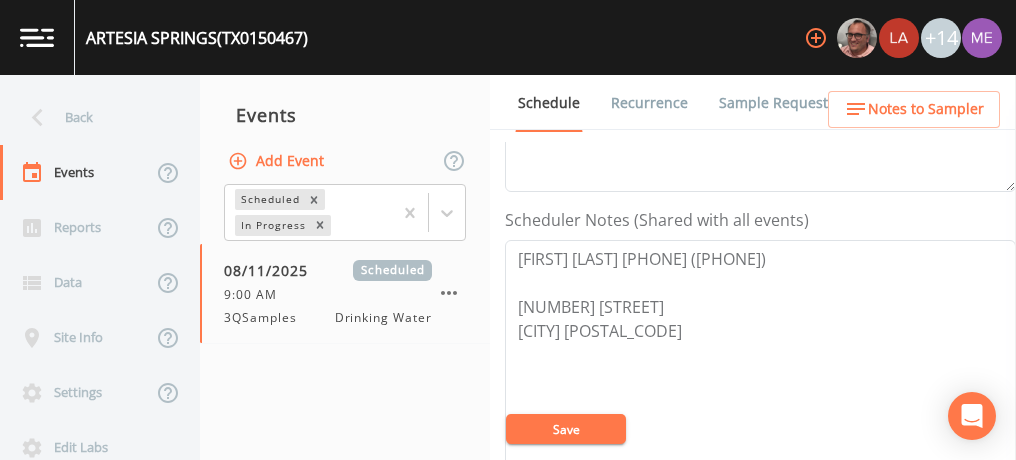 scroll, scrollTop: 498, scrollLeft: 0, axis: vertical 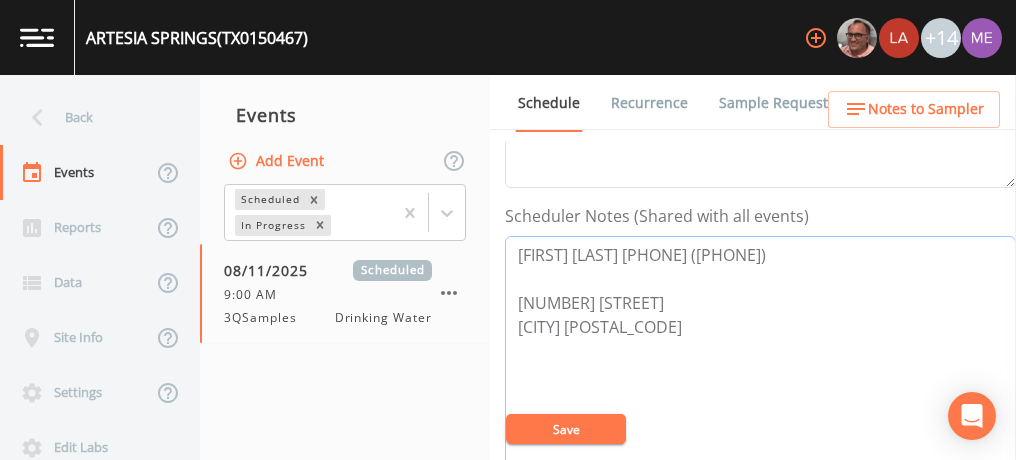 drag, startPoint x: 517, startPoint y: 249, endPoint x: 849, endPoint y: 246, distance: 332.01355 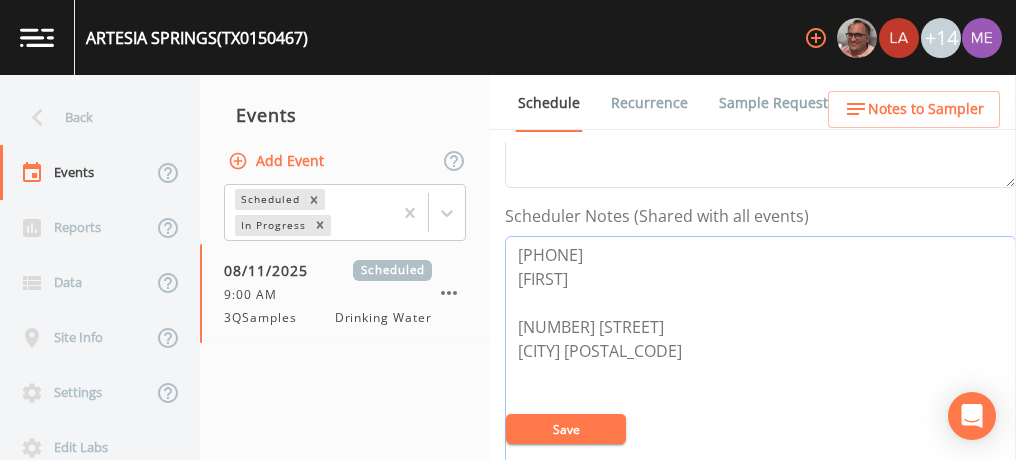 click on "[PHONE]
[FIRST]
[NUMBER] [STREET]
[CITY] [POSTAL_CODE]" at bounding box center [760, 363] 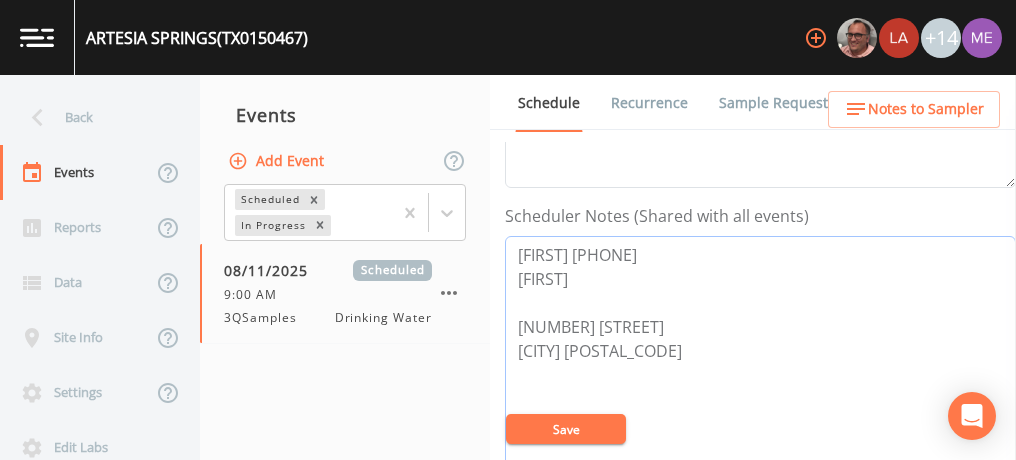 click on "[FIRST] [PHONE]
[FIRST]
[NUMBER] [STREET]
[CITY] [POSTAL_CODE]" at bounding box center [760, 363] 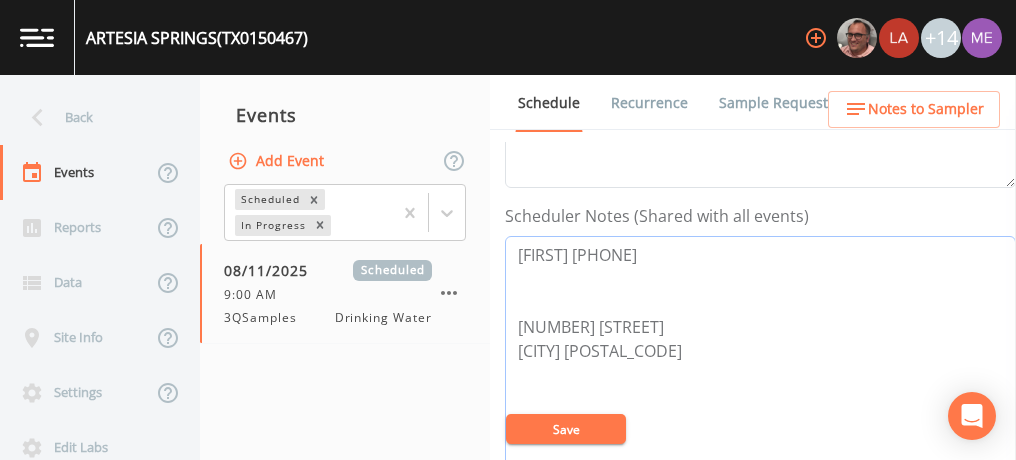 type on "[FIRST] [PHONE]
[NUMBER] [STREET]
[CITY] [POSTAL_CODE]" 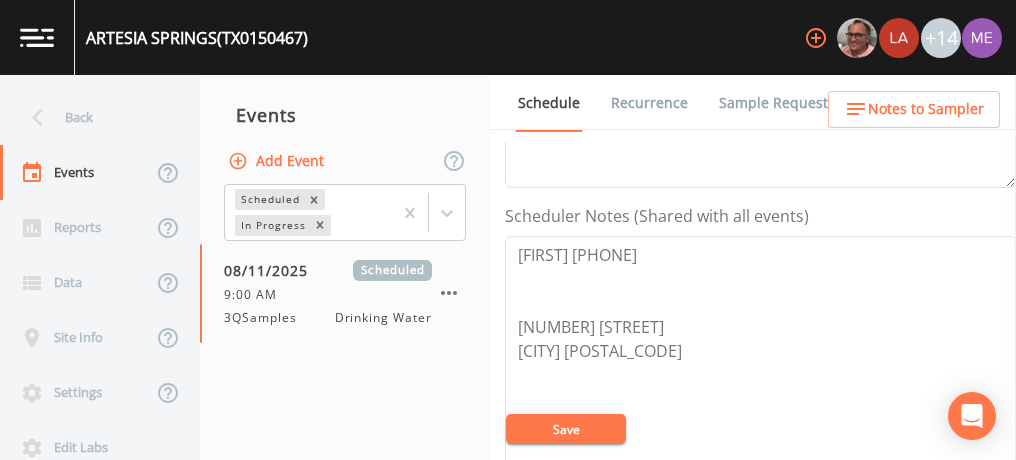 click on "Sample Requests" at bounding box center [777, 103] 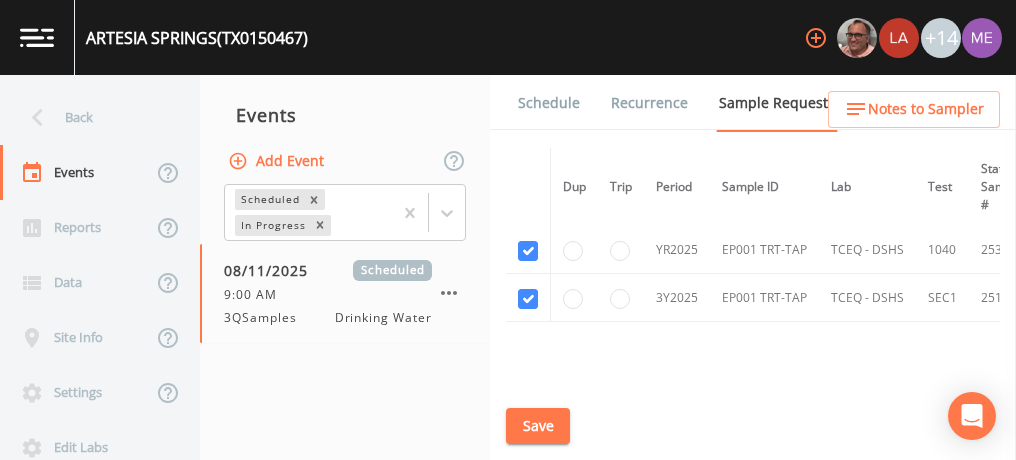 scroll, scrollTop: 116, scrollLeft: 0, axis: vertical 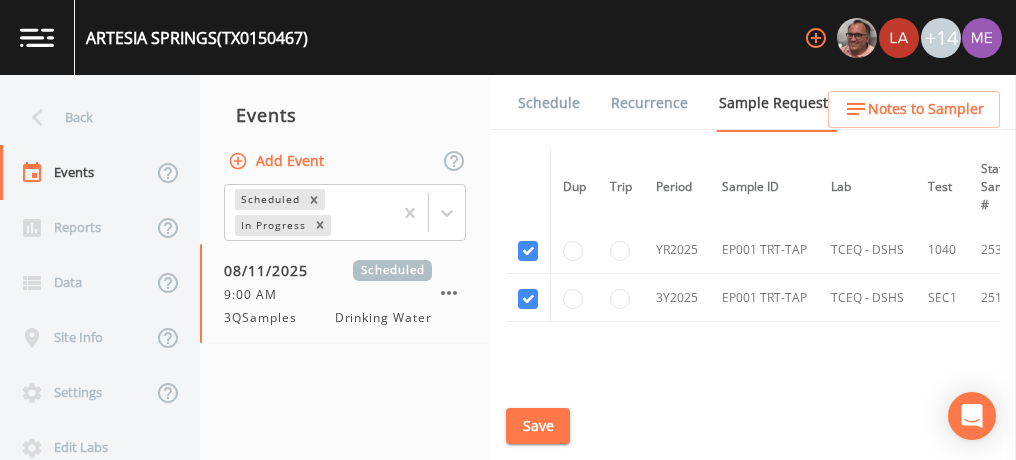 click on "Schedule" at bounding box center [549, 103] 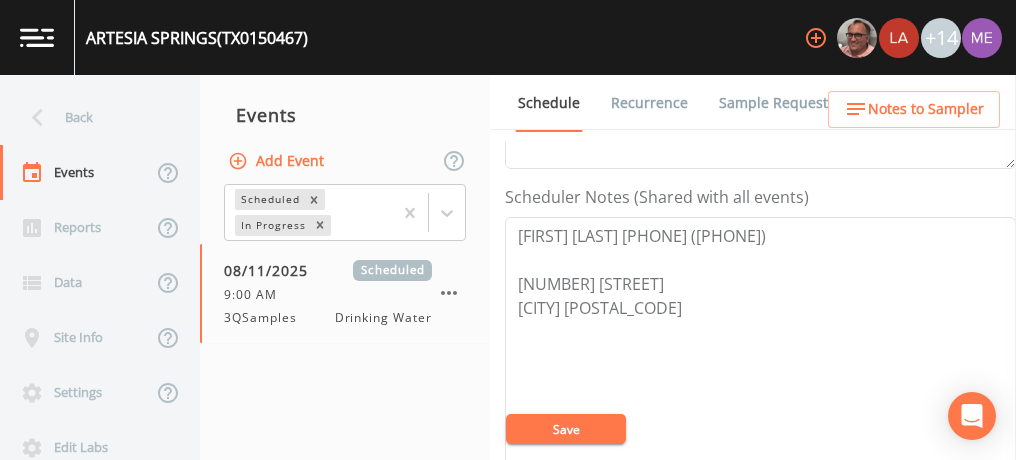 scroll, scrollTop: 528, scrollLeft: 0, axis: vertical 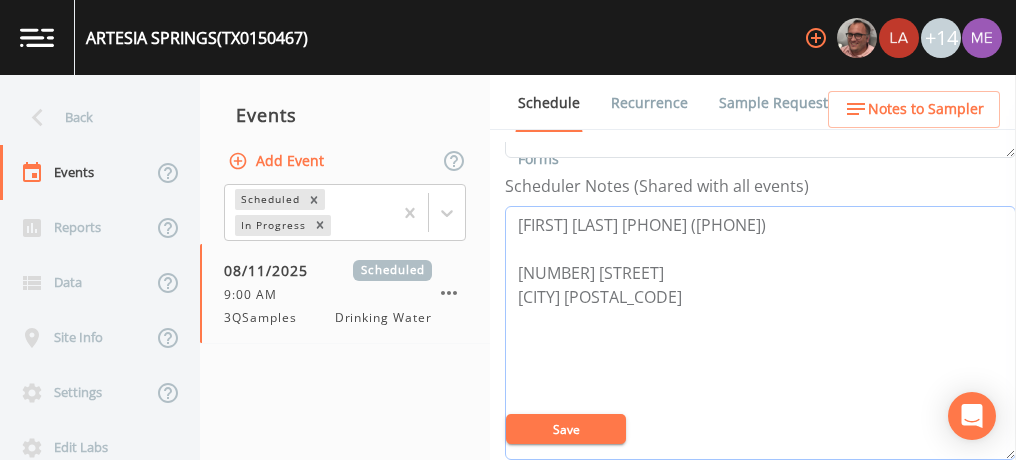 drag, startPoint x: 518, startPoint y: 215, endPoint x: 849, endPoint y: 212, distance: 331.01358 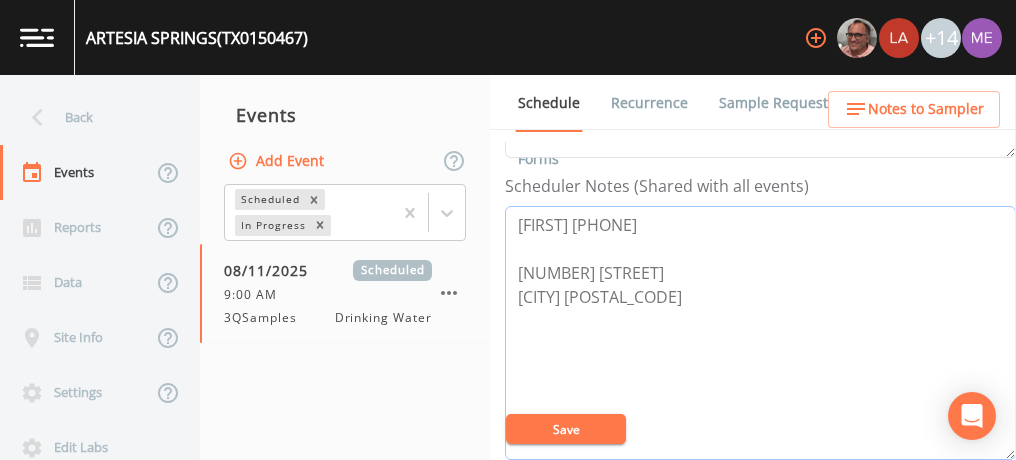 type on "[FIRST] [PHONE]
[NUMBER] [STREET]
[CITY] [POSTAL_CODE]" 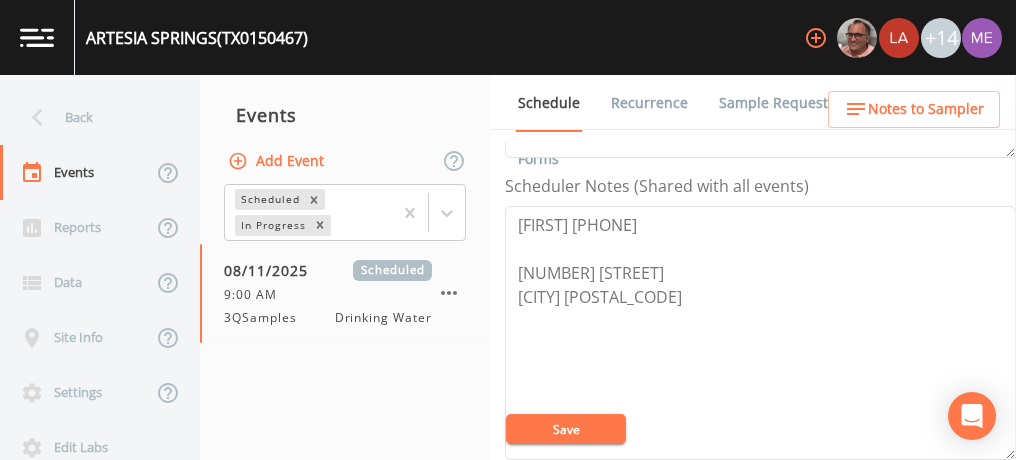 click on "Save" at bounding box center [566, 429] 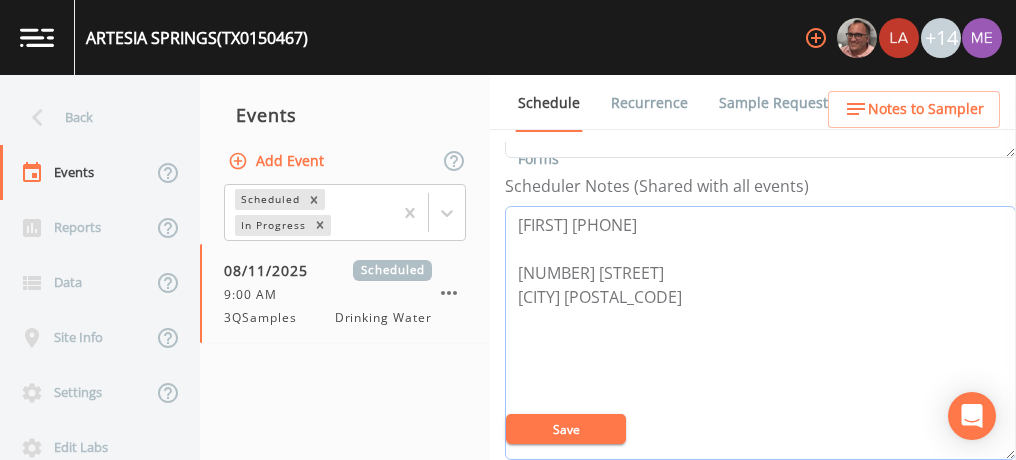 drag, startPoint x: 514, startPoint y: 221, endPoint x: 687, endPoint y: 290, distance: 186.25252 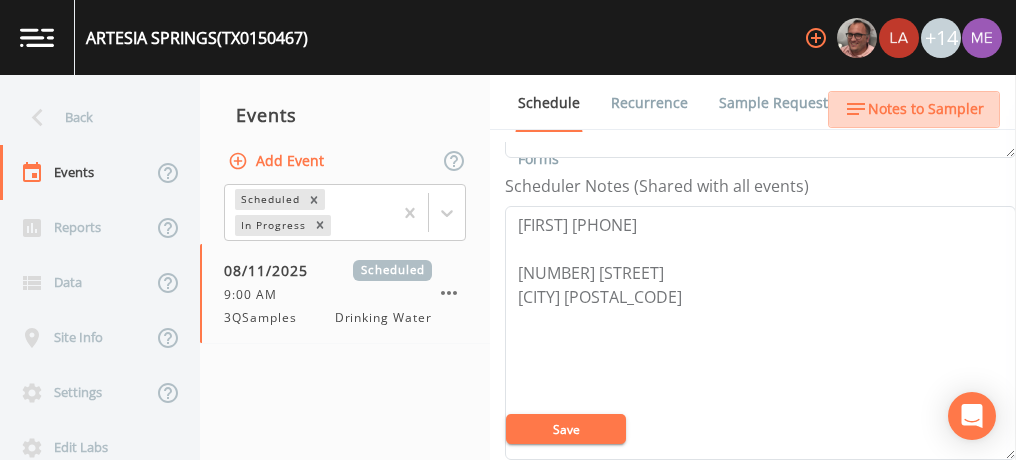click on "Notes to Sampler" at bounding box center (926, 109) 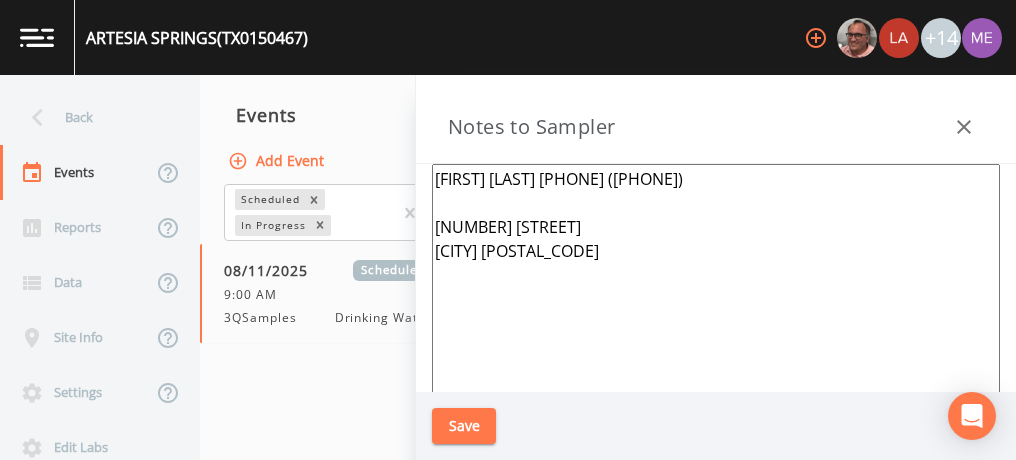 drag, startPoint x: 438, startPoint y: 178, endPoint x: 584, endPoint y: 270, distance: 172.56883 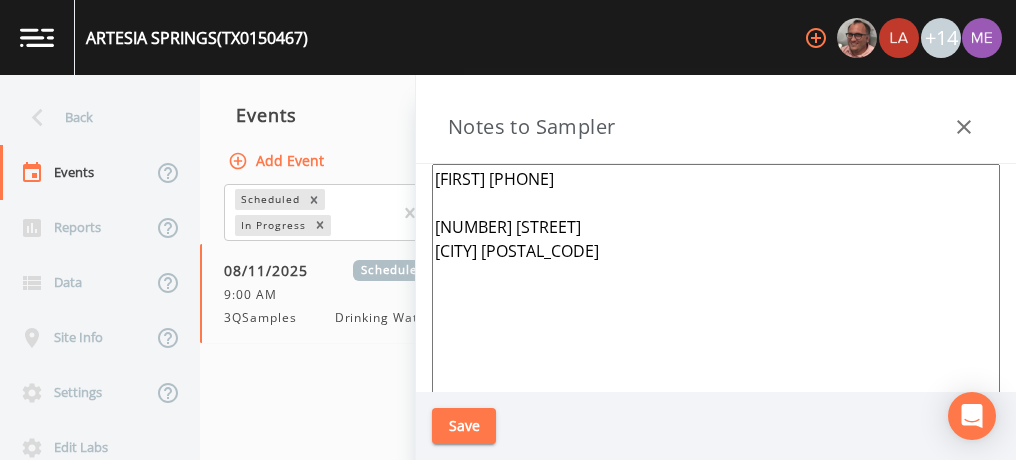 click on "[FIRST] [PHONE]
[NUMBER] [STREET]
[CITY] [POSTAL_CODE]" at bounding box center [716, 407] 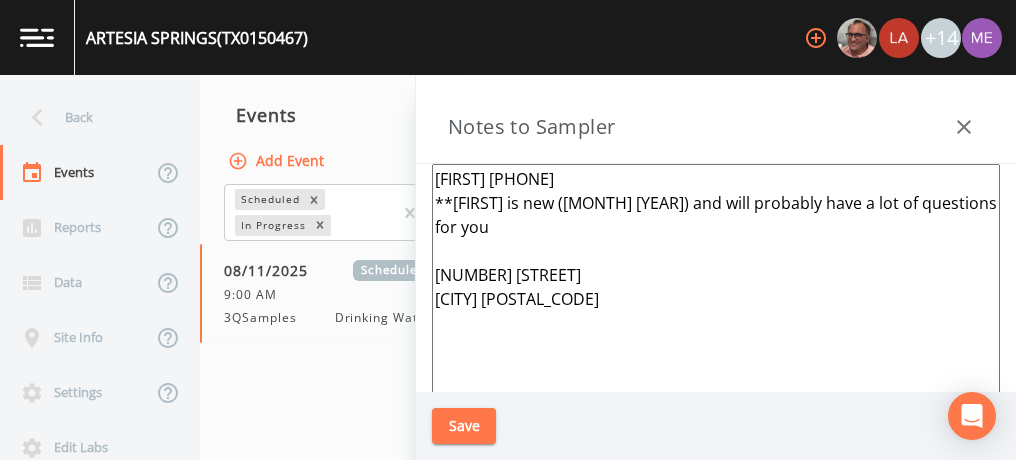 type on "[FIRST] [PHONE]
**[FIRST] is new ([MONTH] [YEAR]) and will probably have a lot of questions for you
[NUMBER] [STREET]
[CITY] [POSTAL_CODE]" 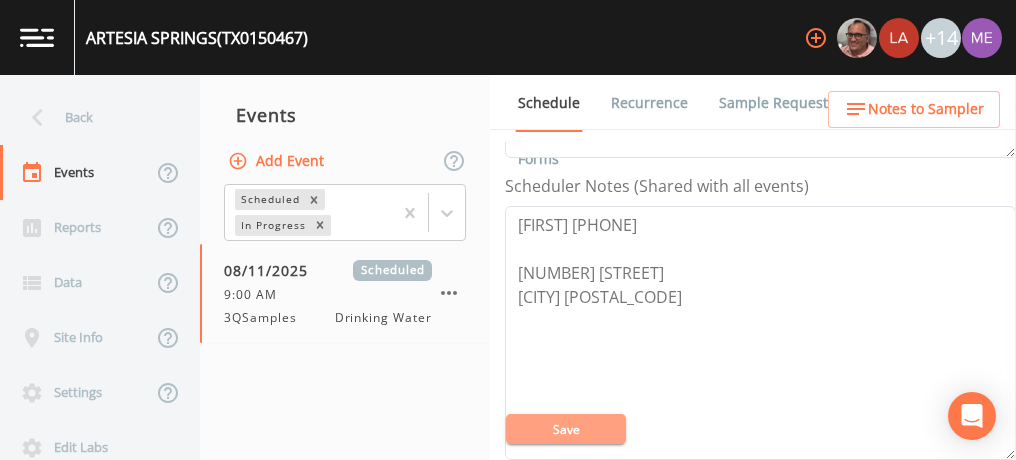 click on "Save" at bounding box center (566, 429) 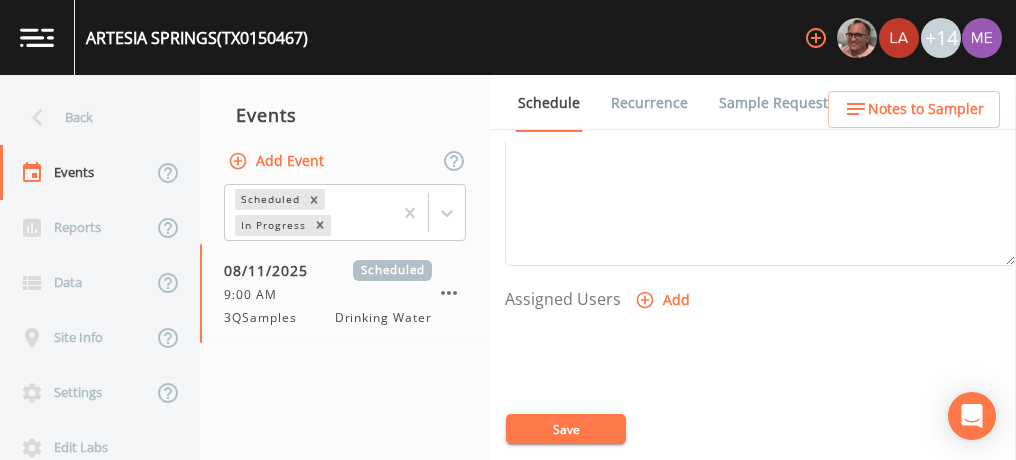 scroll, scrollTop: 756, scrollLeft: 0, axis: vertical 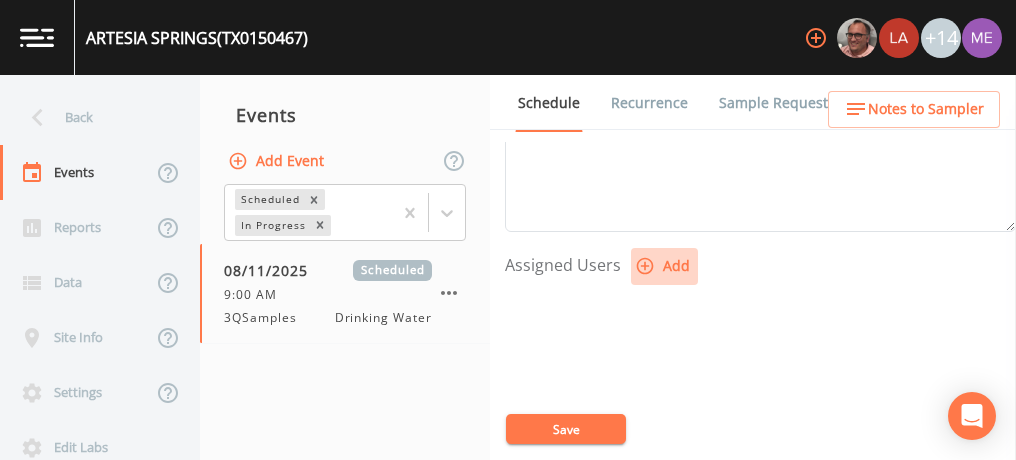 click 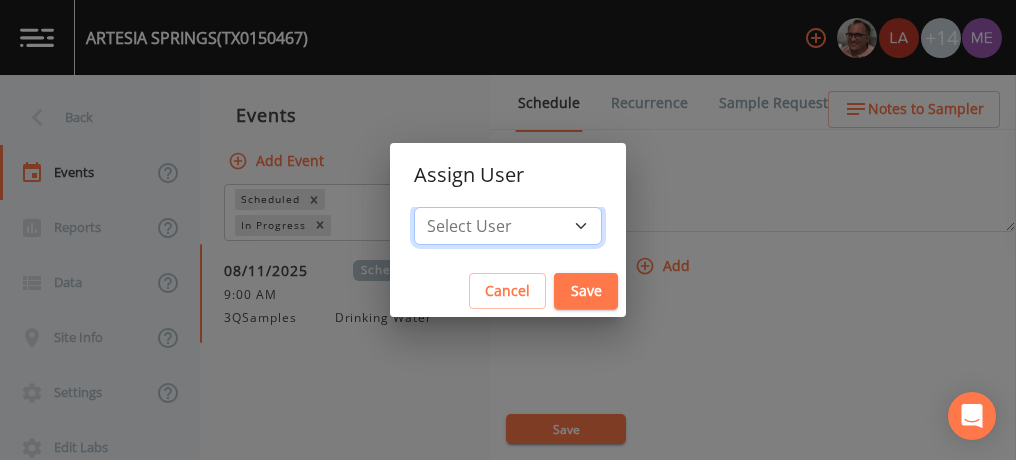 click on "Select User [FIRST] [LAST] [FIRST]  [LAST] [FIRST] [LAST] [FIRST] [LAST] [FIRST] [LAST] [FIRST] [LAST] [FIRST]@[DOMAIN] [FIRST]  [LAST] [FIRST]  [LAST] [FIRST]  [LAST] [FIRST]@[DOMAIN]" at bounding box center (508, 226) 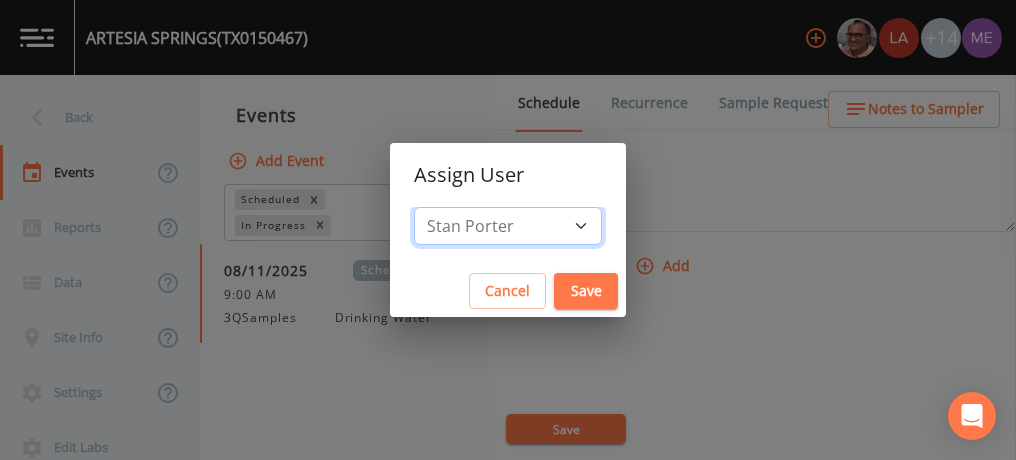 click on "Select User [FIRST] [LAST] [FIRST]  [LAST] [FIRST] [LAST] [FIRST] [LAST] [FIRST] [LAST] [FIRST] [LAST] [FIRST]@[DOMAIN] [FIRST]  [LAST] [FIRST]  [LAST] [FIRST]  [LAST] [FIRST]@[DOMAIN]" at bounding box center (508, 226) 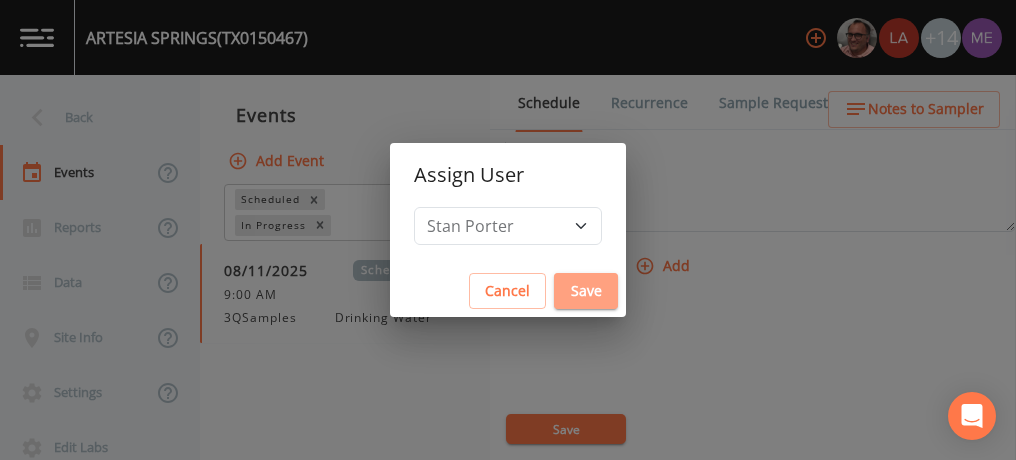 click on "Save" at bounding box center (586, 291) 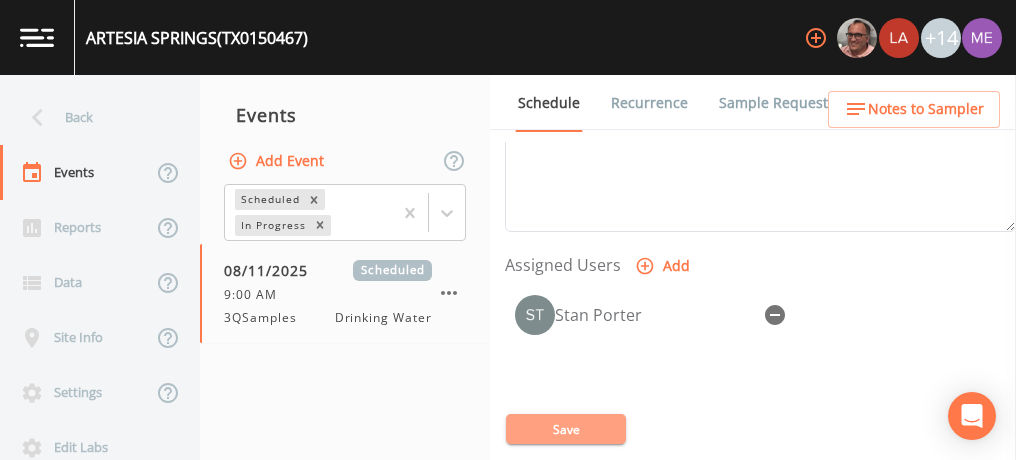 click on "Save" at bounding box center (566, 429) 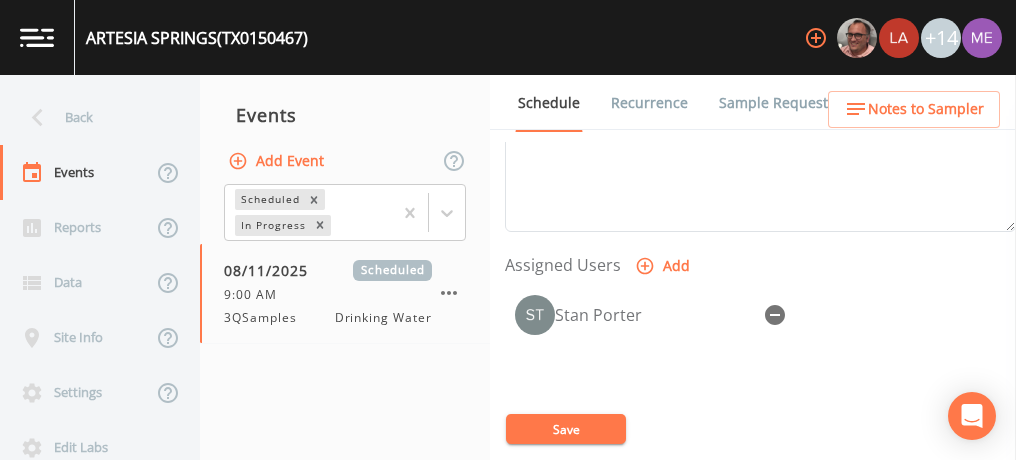 click on "Sample Requests" at bounding box center (777, 103) 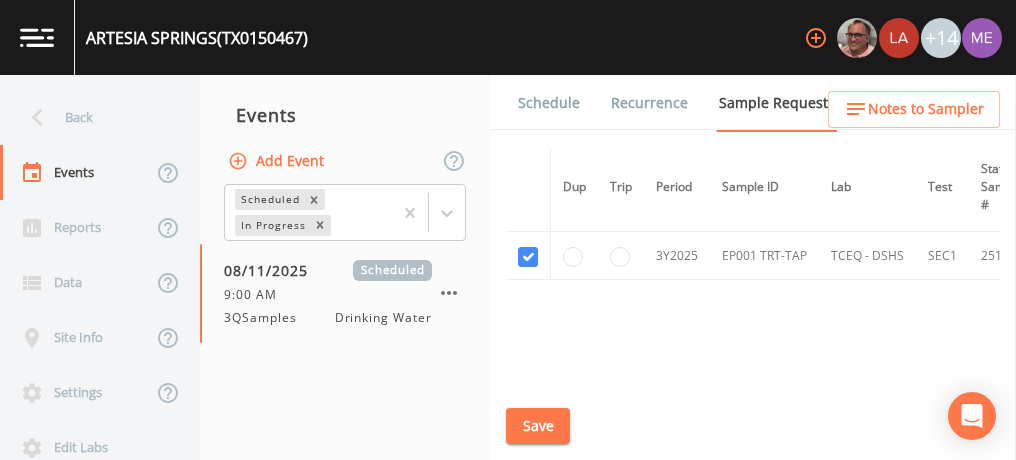 scroll, scrollTop: 161, scrollLeft: 0, axis: vertical 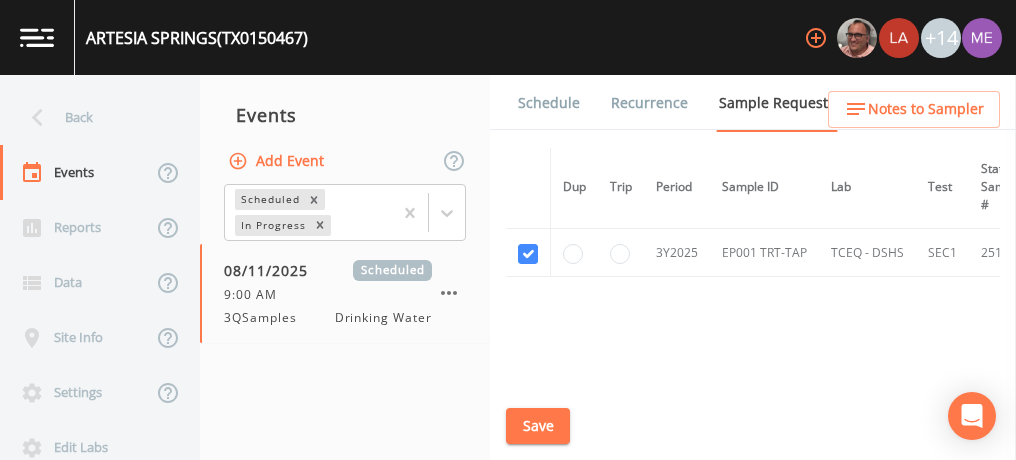 click on "Schedule" at bounding box center (549, 103) 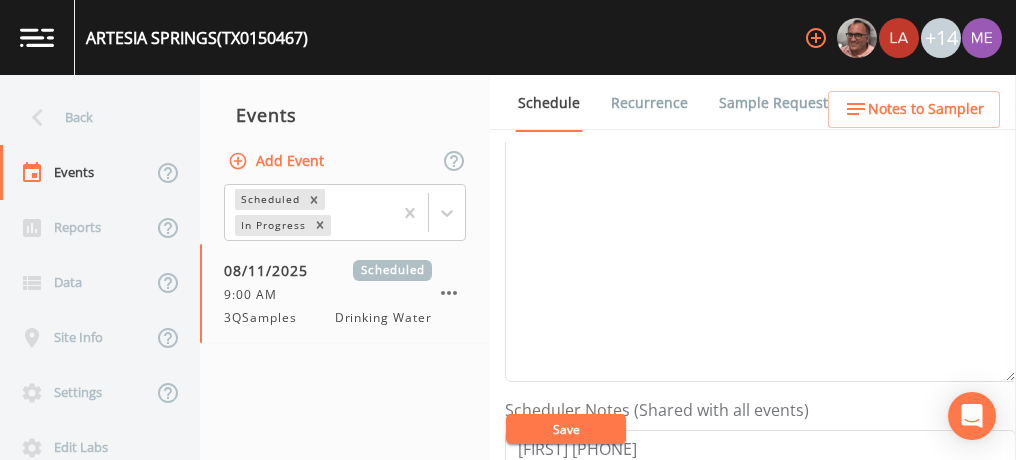 scroll, scrollTop: 304, scrollLeft: 0, axis: vertical 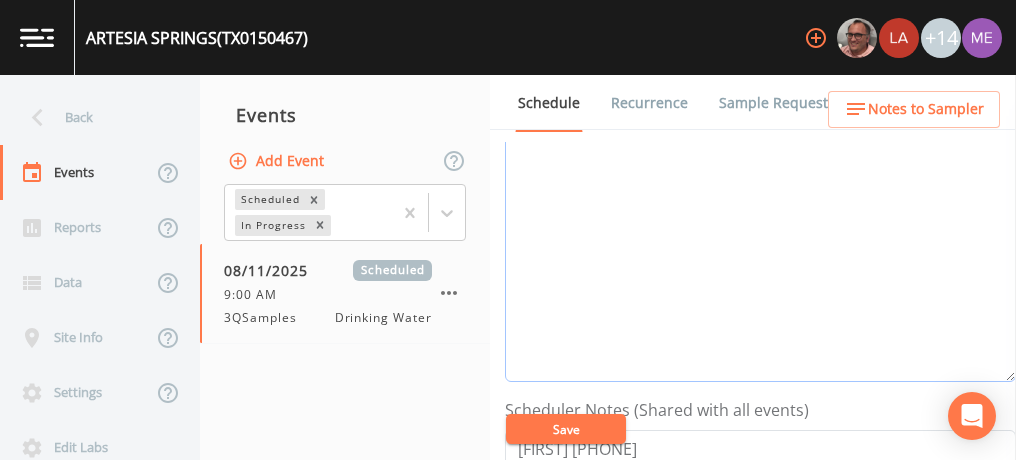 click on "Event Notes" at bounding box center [760, 255] 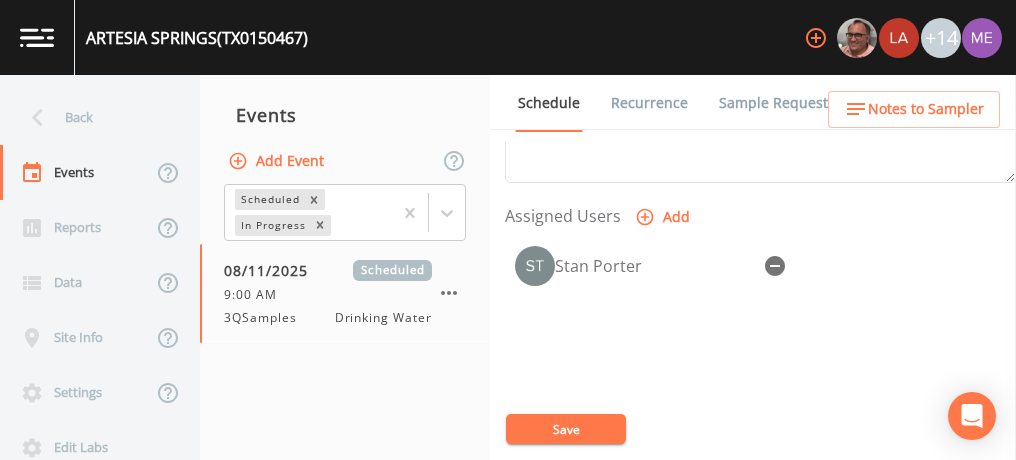scroll, scrollTop: 812, scrollLeft: 0, axis: vertical 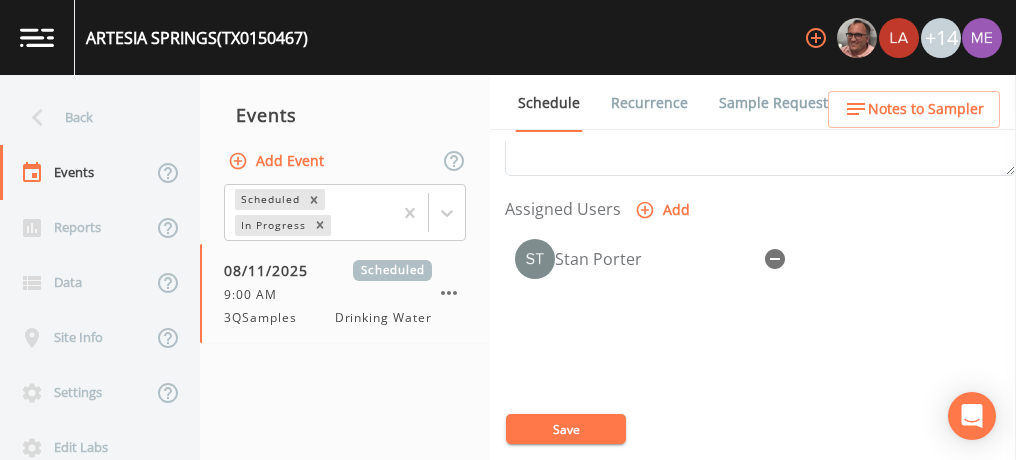 type on "confirmed with [FIRST] [DATE]" 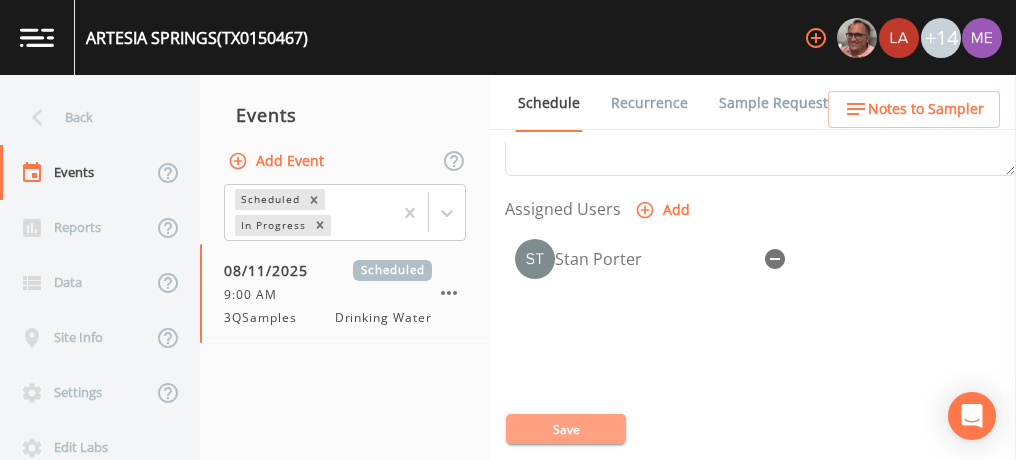 click on "Save" at bounding box center [566, 429] 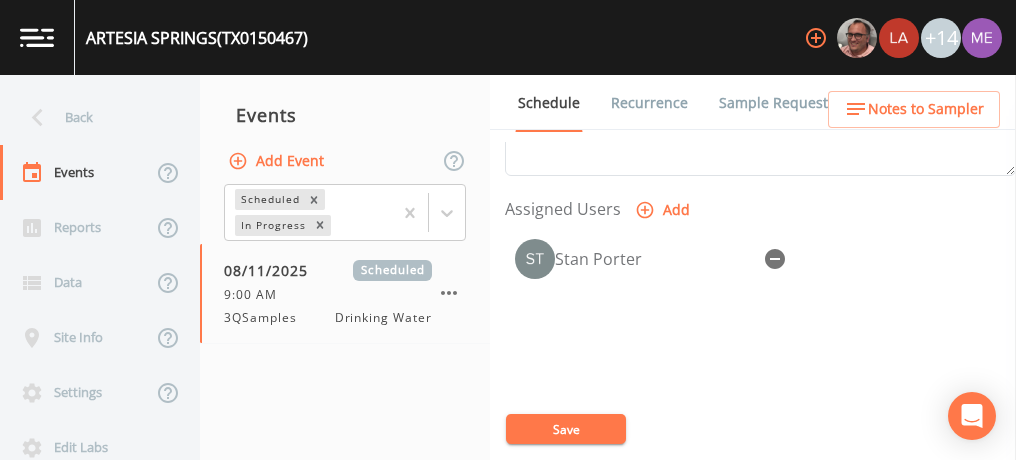 click 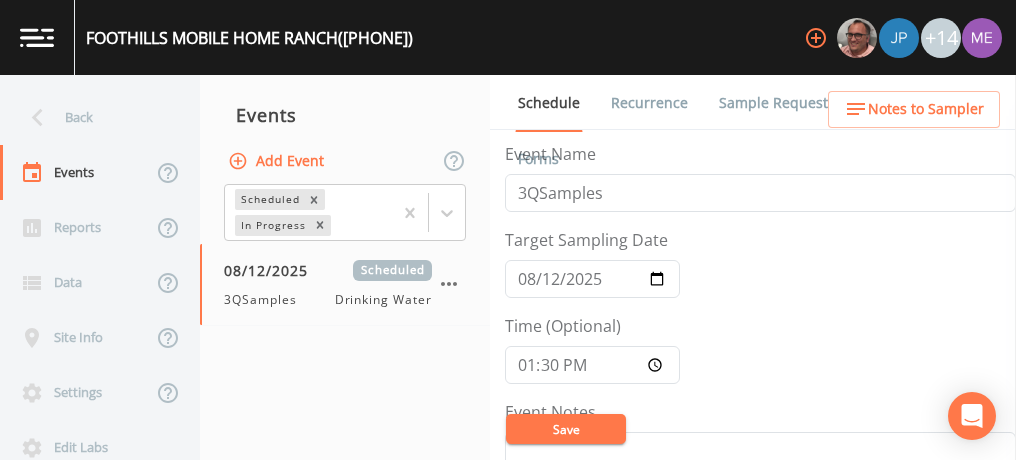 scroll, scrollTop: 0, scrollLeft: 0, axis: both 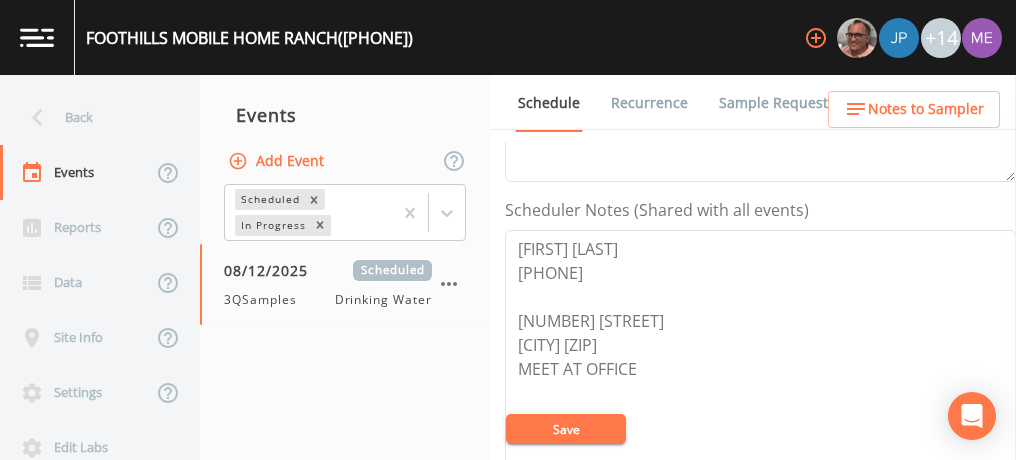 click on "Forms" at bounding box center (538, 159) 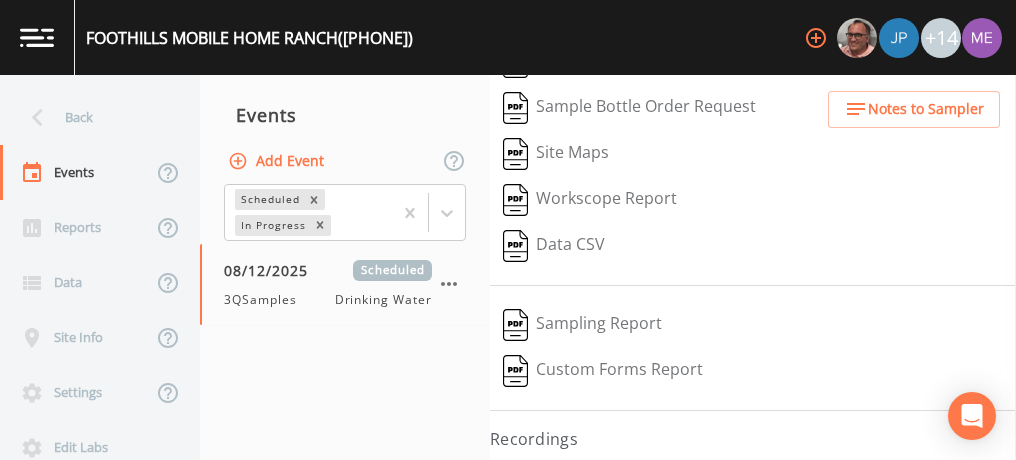 scroll, scrollTop: 300, scrollLeft: 0, axis: vertical 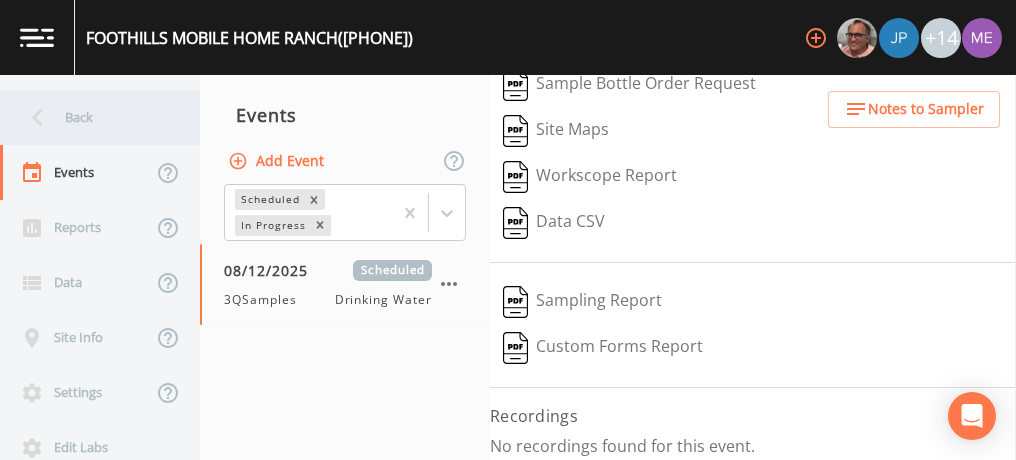 click on "Back" at bounding box center [90, 117] 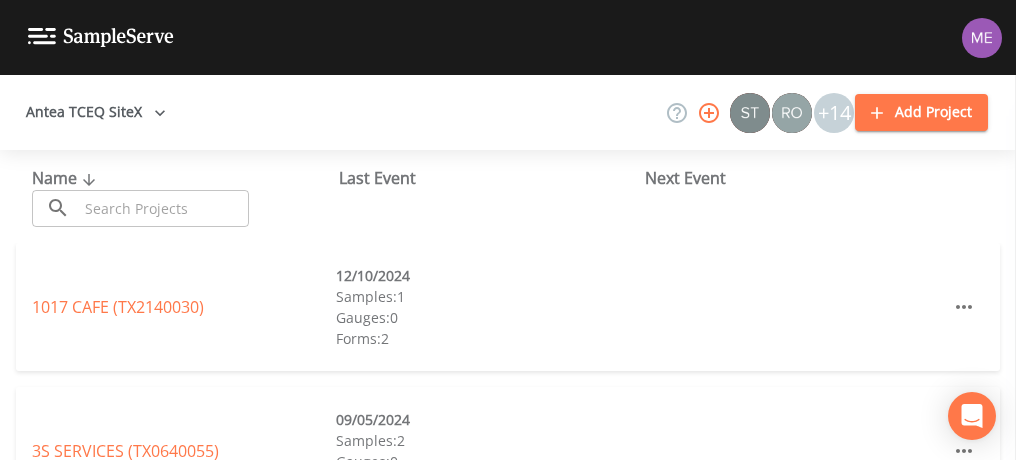 click at bounding box center (163, 208) 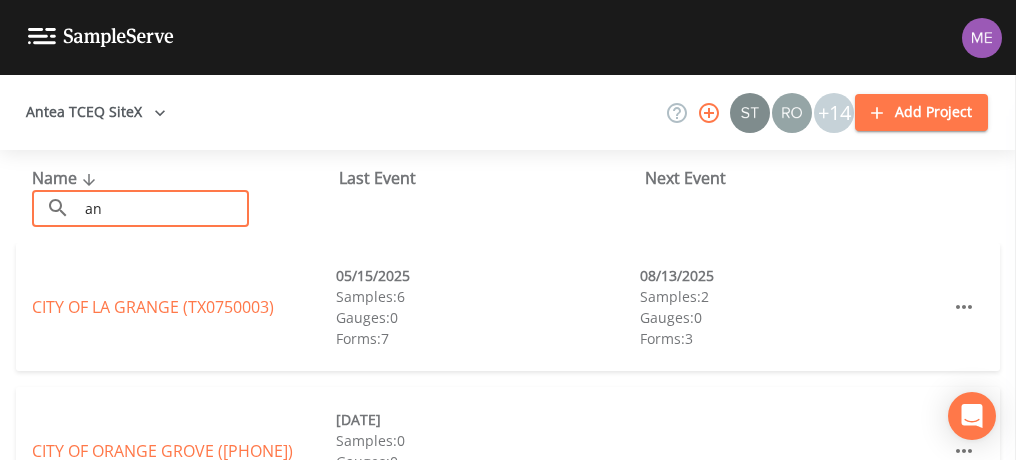 type on "a" 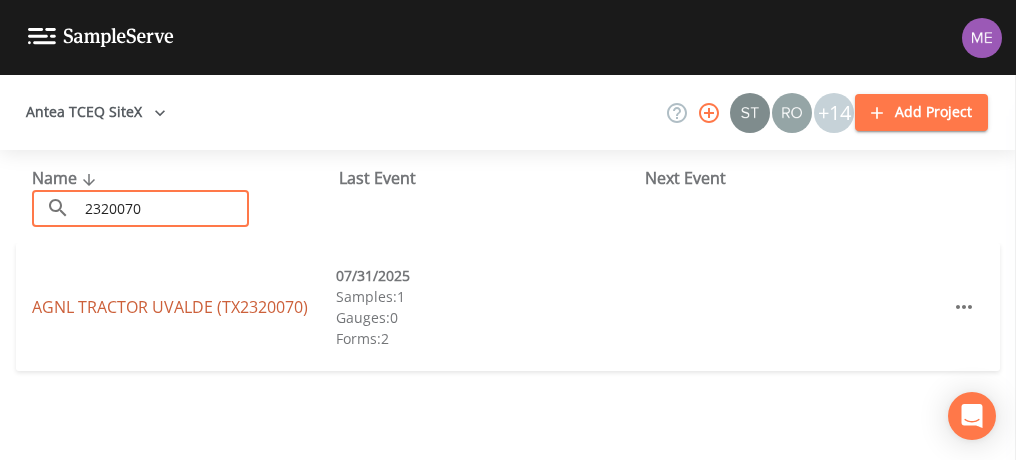 type on "2320070" 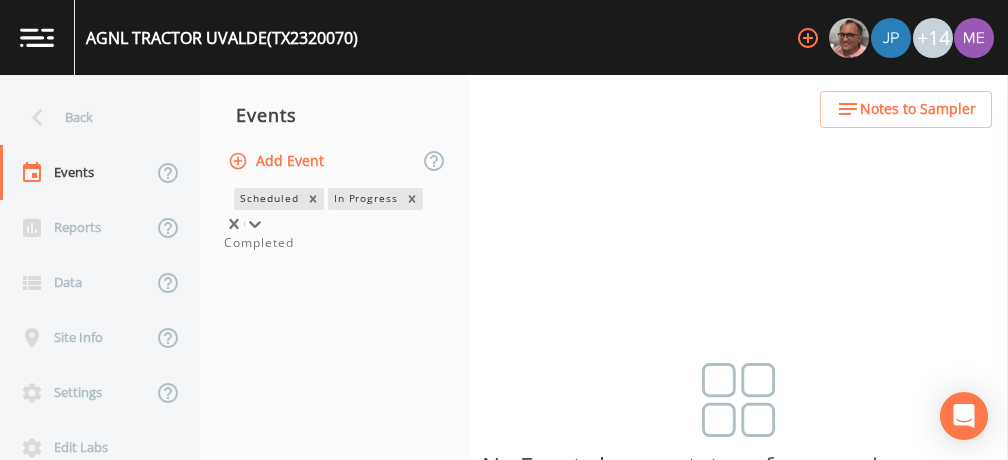 click 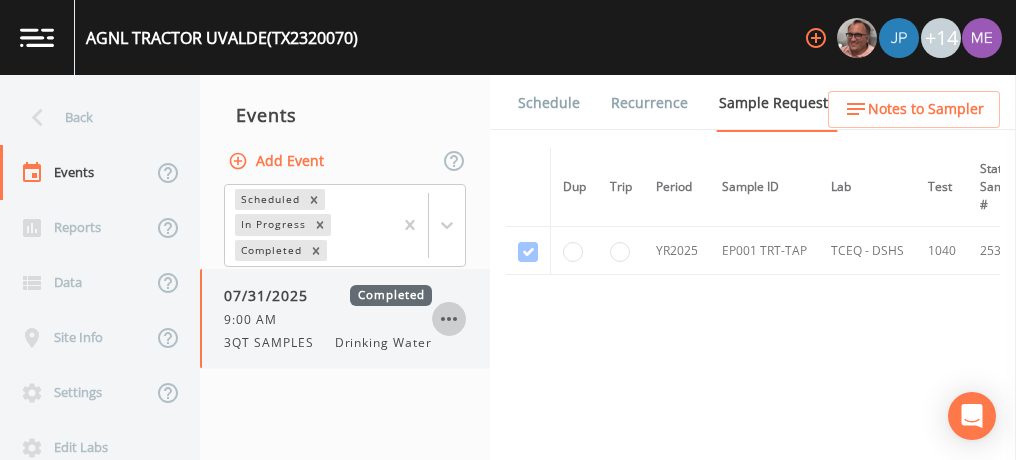 click 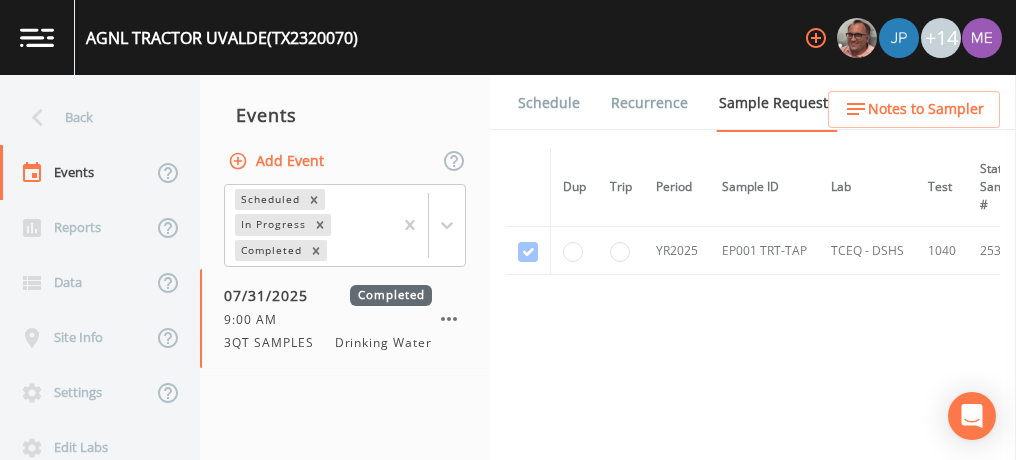 click at bounding box center (508, 460) 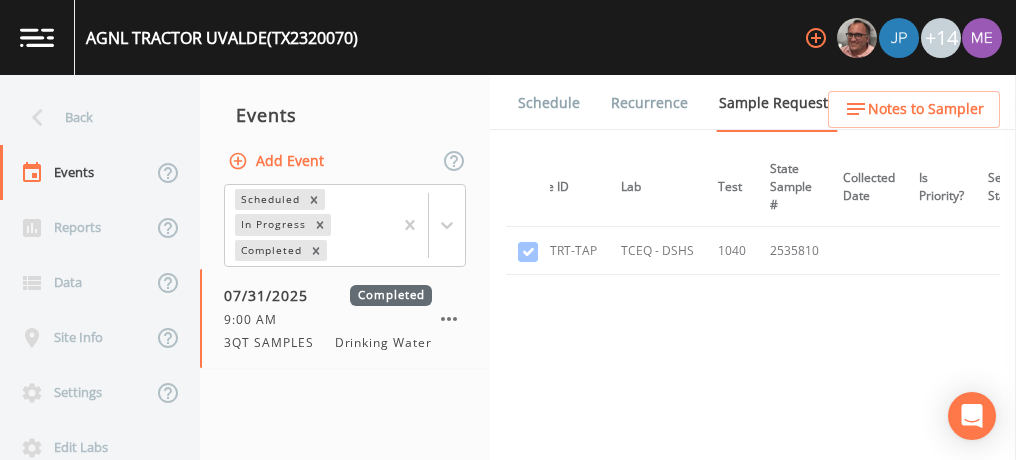 scroll, scrollTop: 0, scrollLeft: 414, axis: horizontal 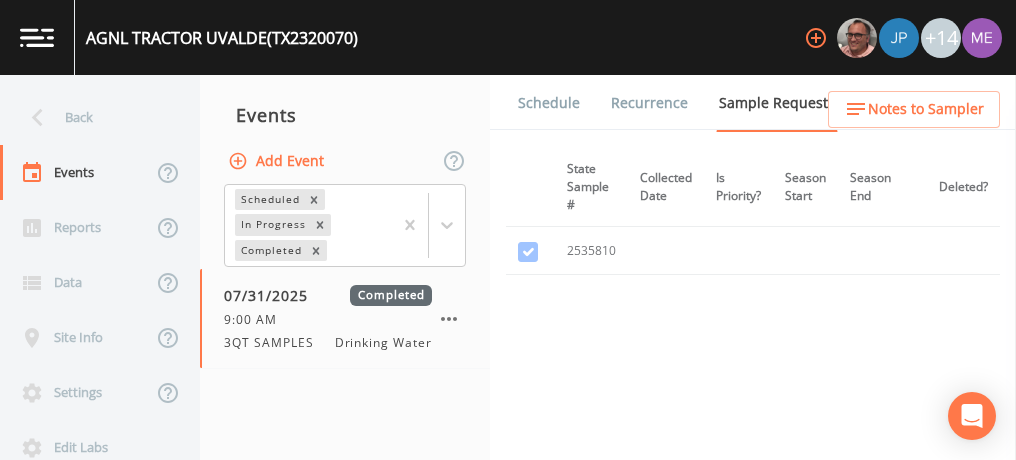 click on "Forms" at bounding box center [538, 159] 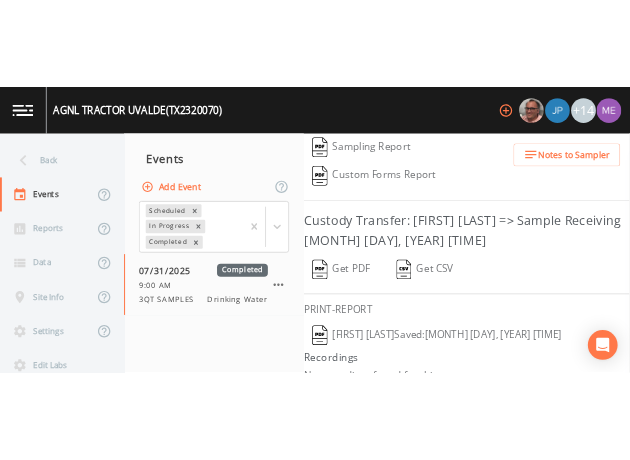 scroll, scrollTop: 461, scrollLeft: 0, axis: vertical 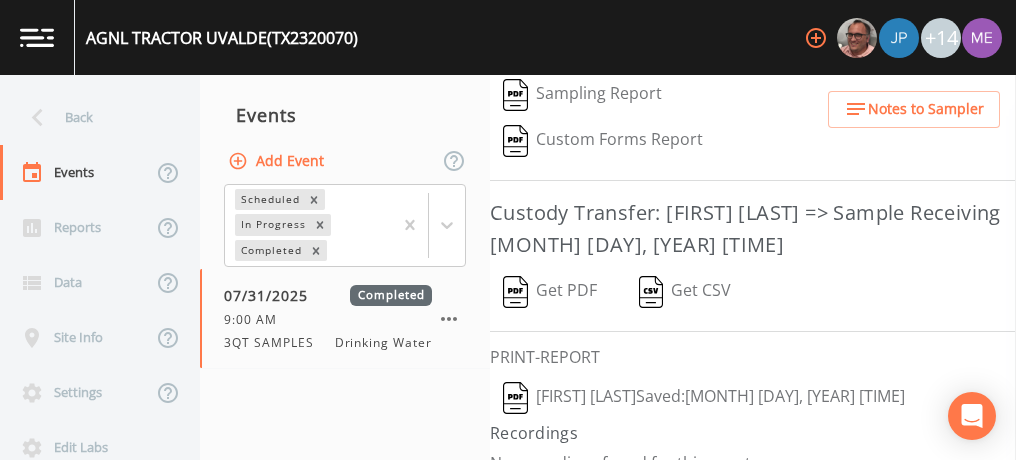 click on "Get PDF" at bounding box center (550, 292) 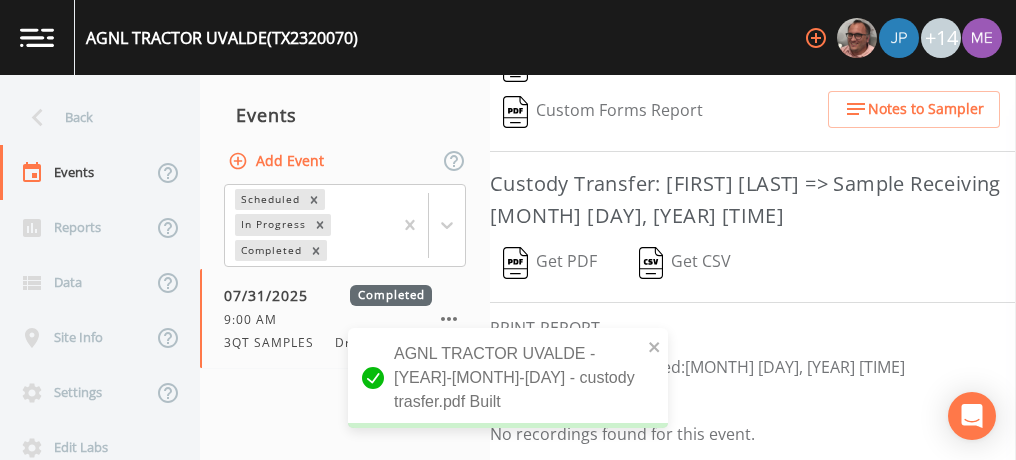 scroll, scrollTop: 461, scrollLeft: 0, axis: vertical 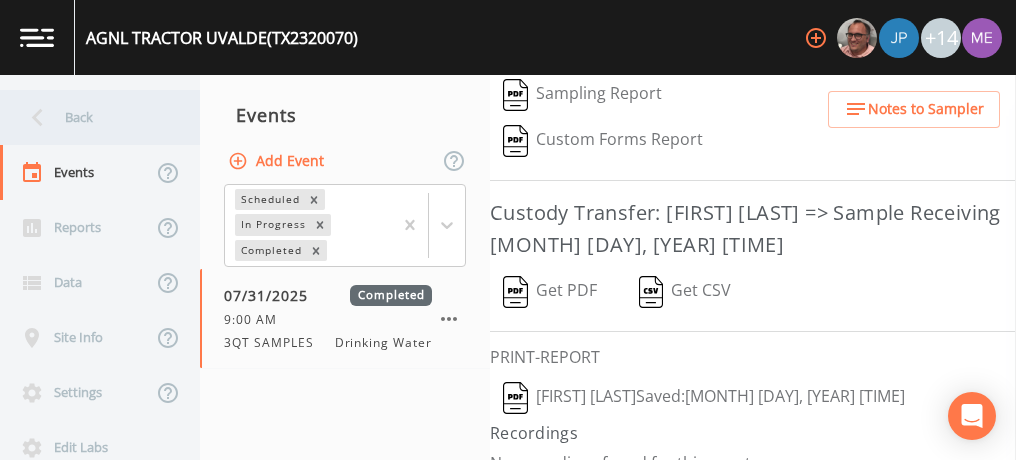 click on "Back" at bounding box center [90, 117] 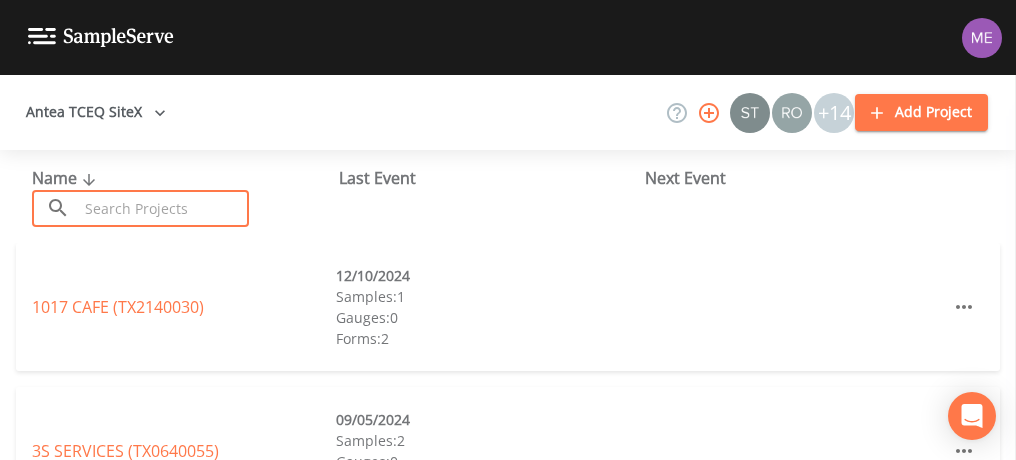 click at bounding box center [163, 208] 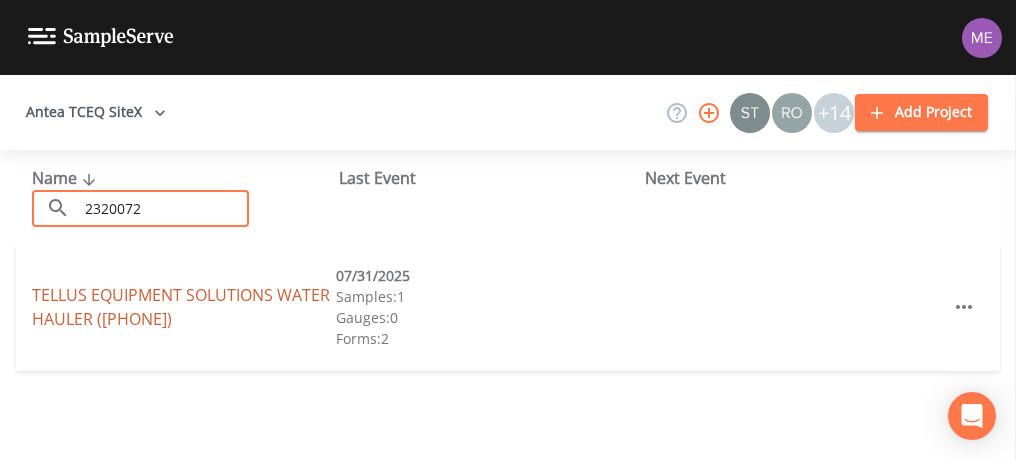 type on "2320072" 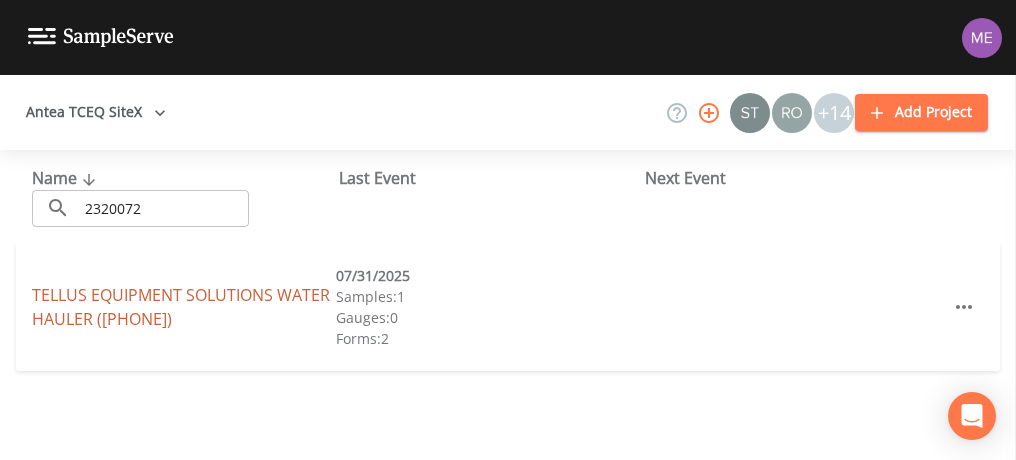 click on "TELLUS EQUIPMENT SOLUTIONS WATER HAULER   (TX2320072)" at bounding box center (181, 307) 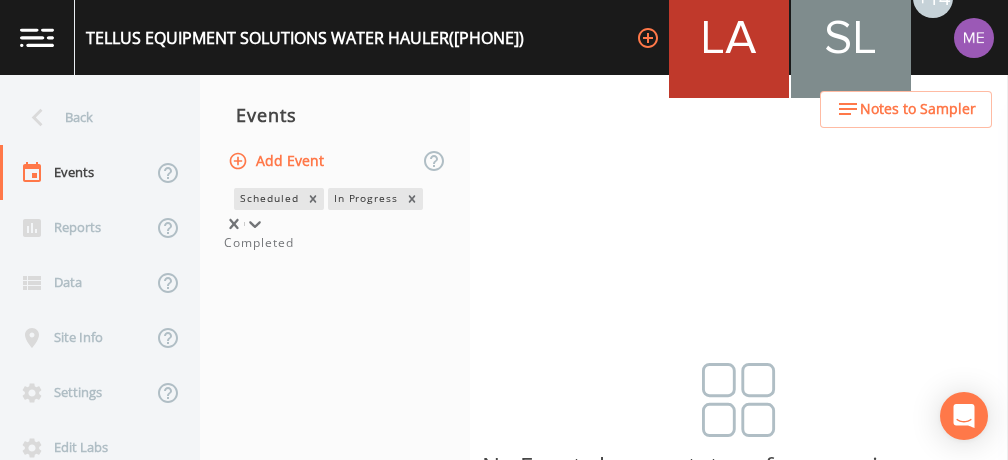 click 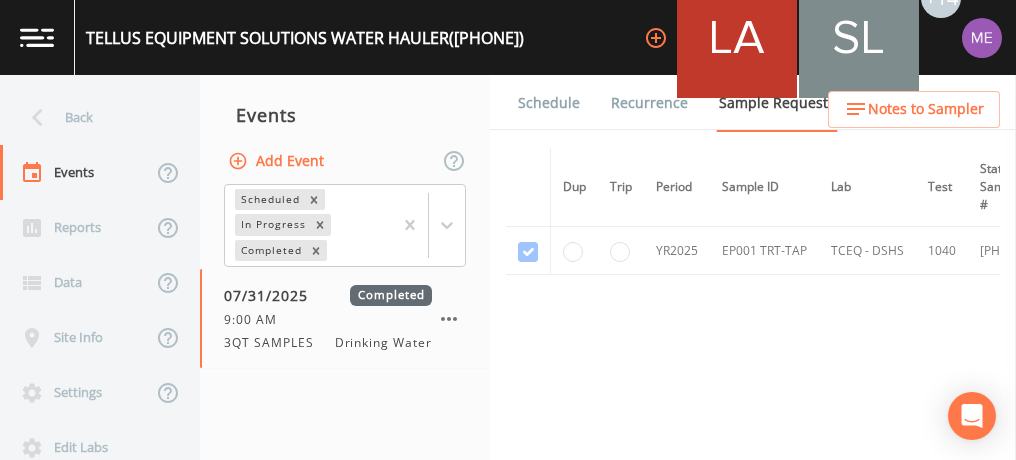 click on "Forms" at bounding box center [538, 159] 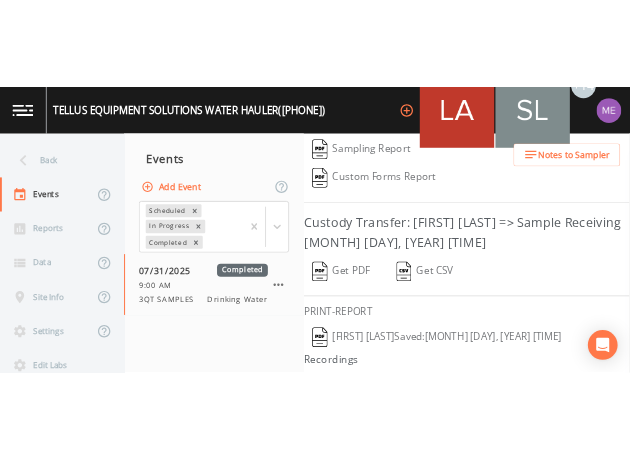 scroll, scrollTop: 477, scrollLeft: 0, axis: vertical 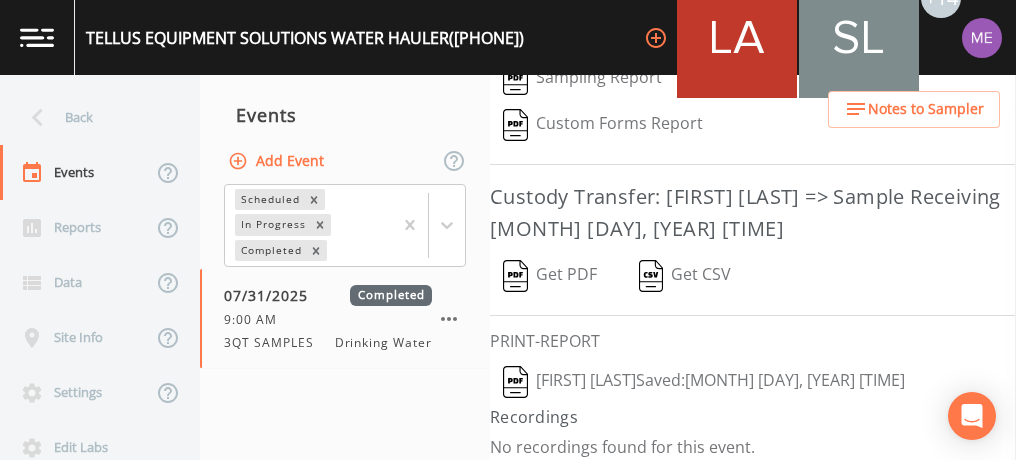 click on "Get PDF" at bounding box center [550, 276] 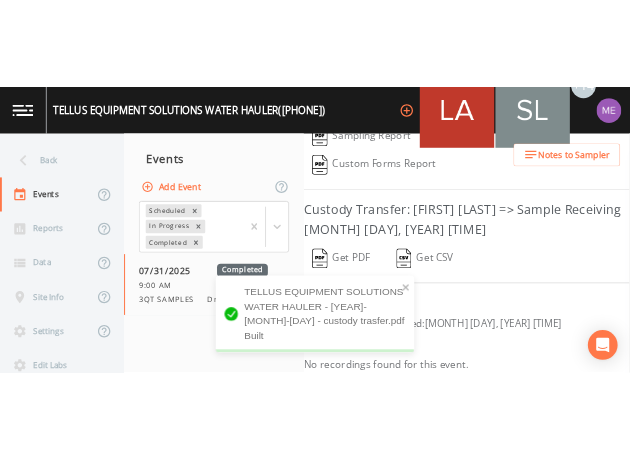 scroll, scrollTop: 789, scrollLeft: 0, axis: vertical 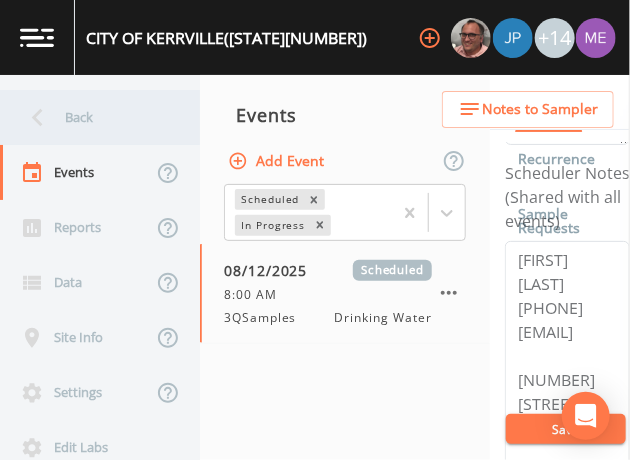 click on "Back" at bounding box center [90, 117] 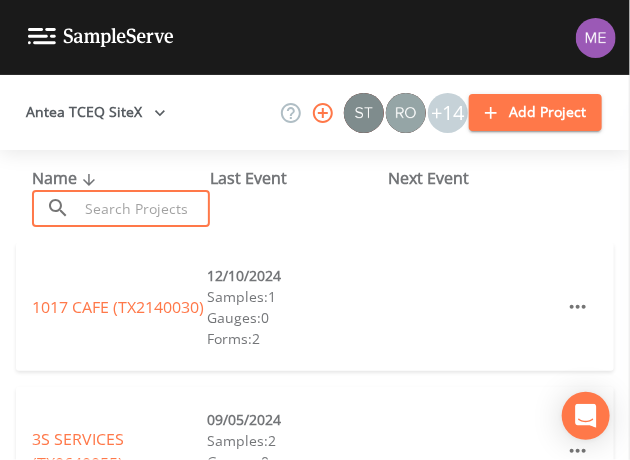 click at bounding box center [144, 208] 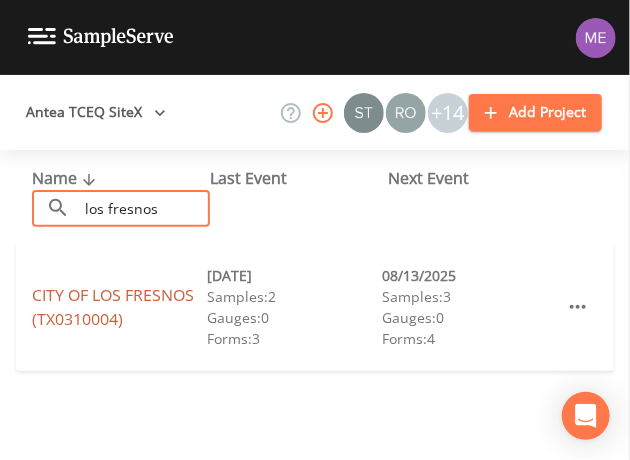 type on "los fresnos" 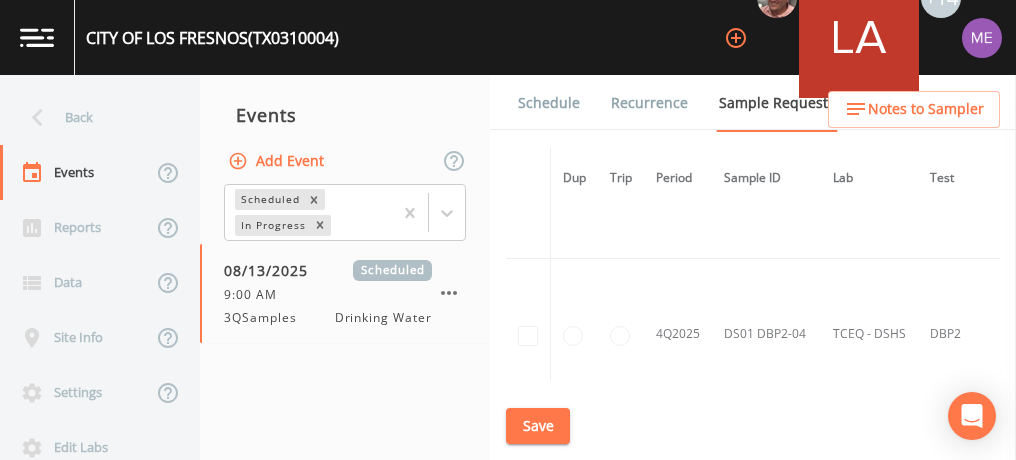 scroll, scrollTop: 3323, scrollLeft: 0, axis: vertical 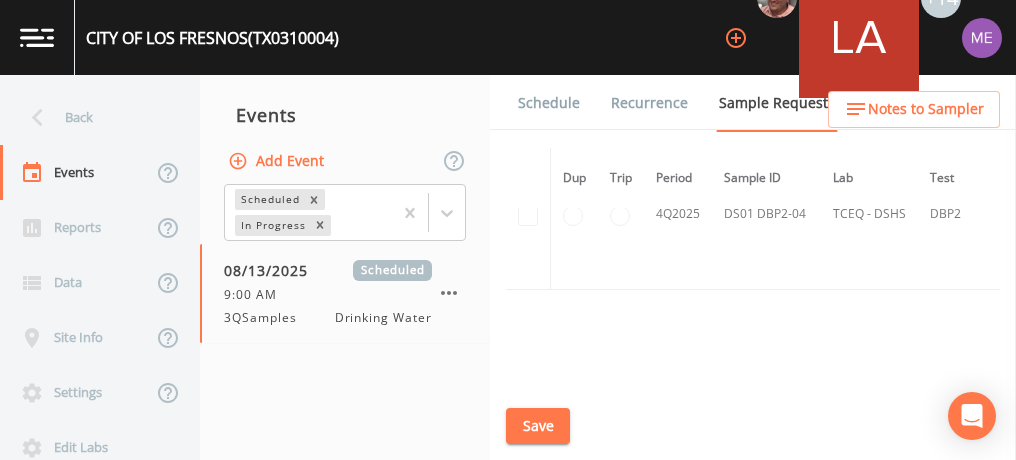 click on "Schedule" at bounding box center (549, 103) 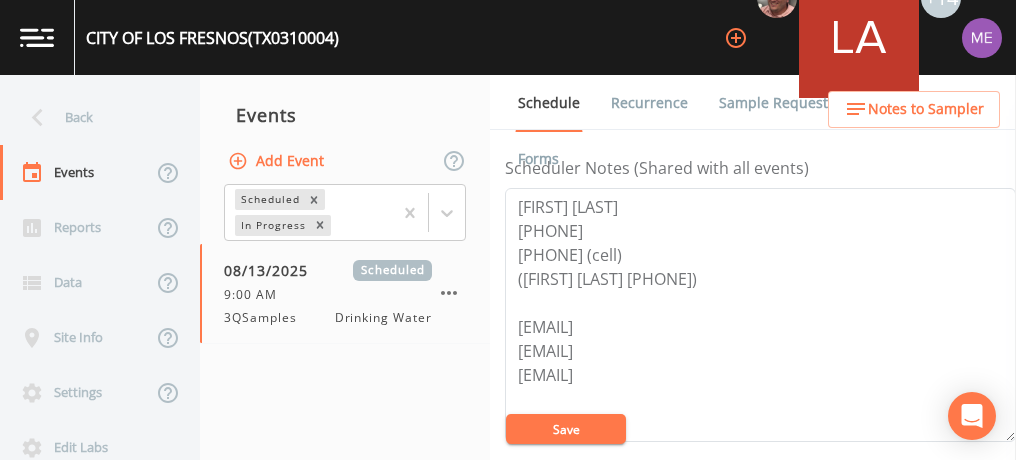scroll, scrollTop: 547, scrollLeft: 0, axis: vertical 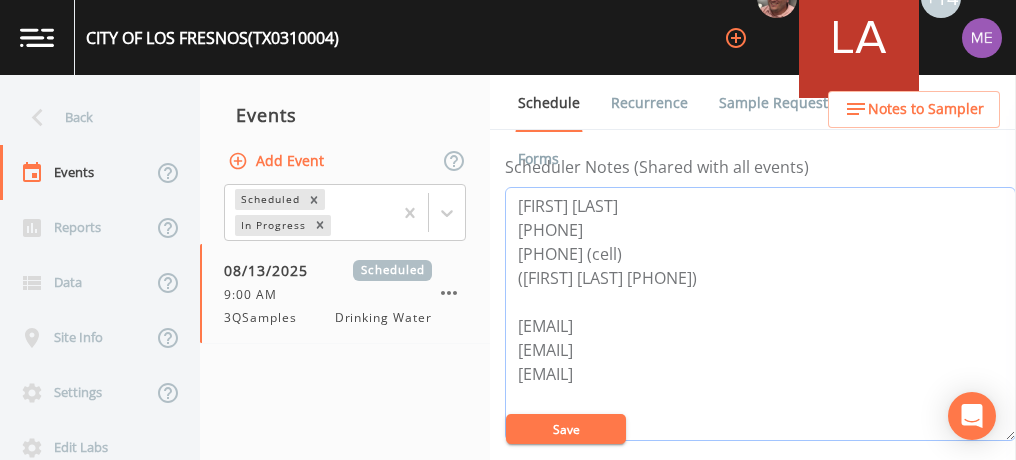 drag, startPoint x: 520, startPoint y: 200, endPoint x: 663, endPoint y: 244, distance: 149.61618 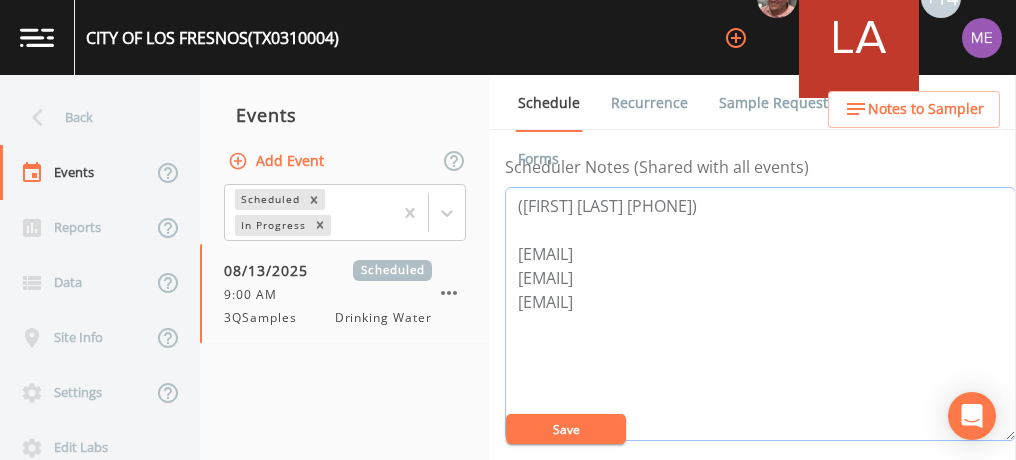 type on "(Raul Garcia 956-443-9426)
csalazar@citylf.us
kmancha@citylf.us
rgarcia@citylf.us" 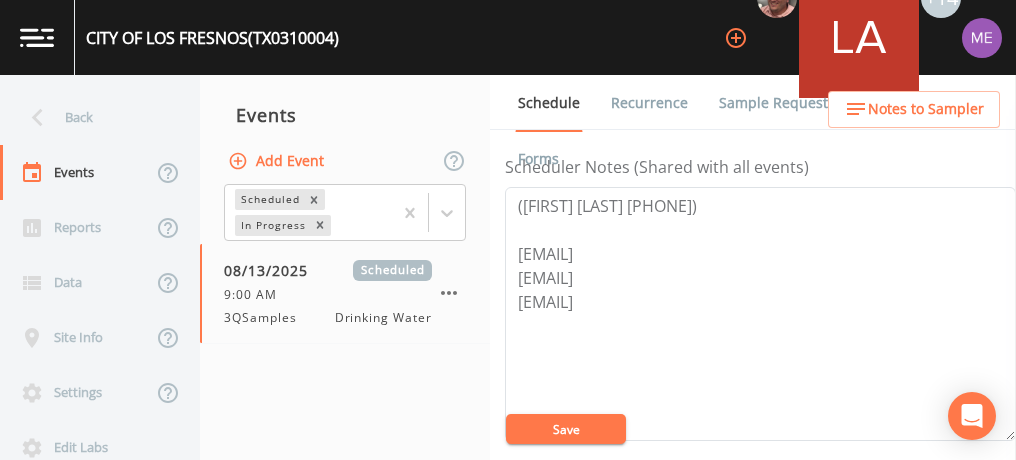 click on "Save" at bounding box center [566, 429] 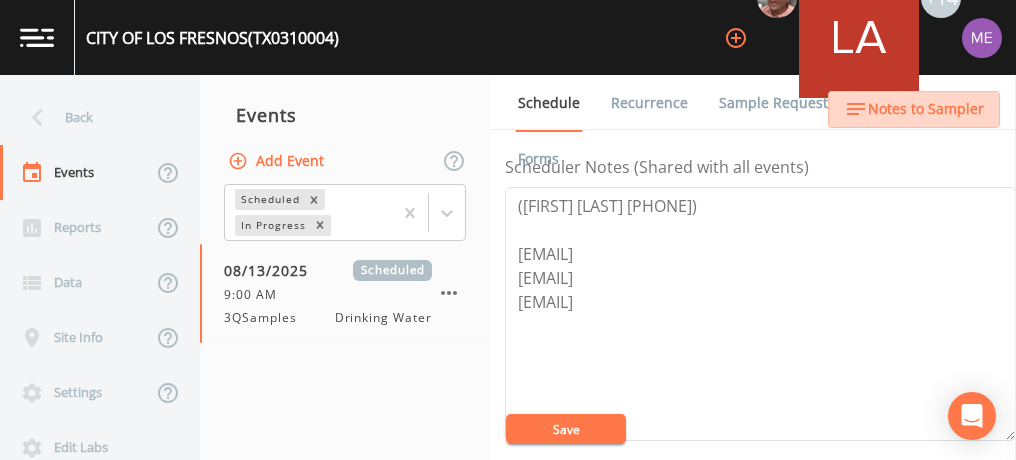 click on "Notes to Sampler" at bounding box center (926, 109) 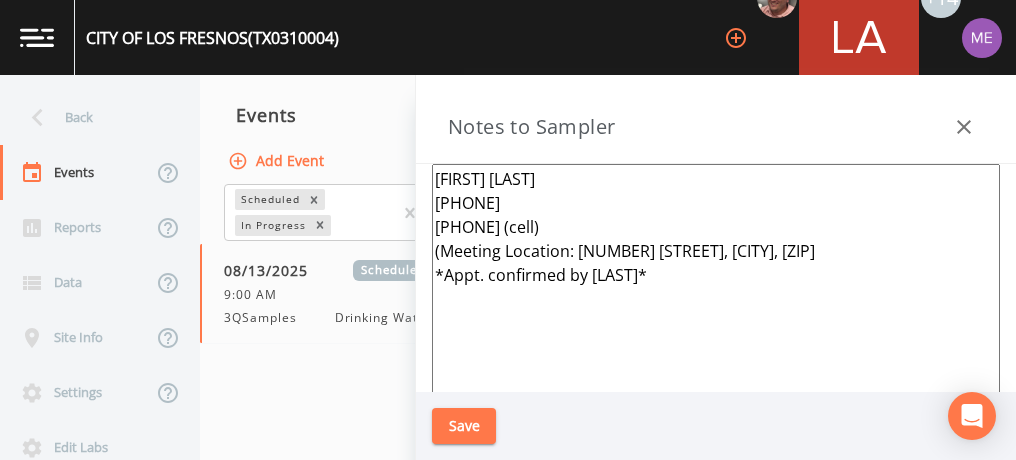 drag, startPoint x: 434, startPoint y: 175, endPoint x: 591, endPoint y: 232, distance: 167.02695 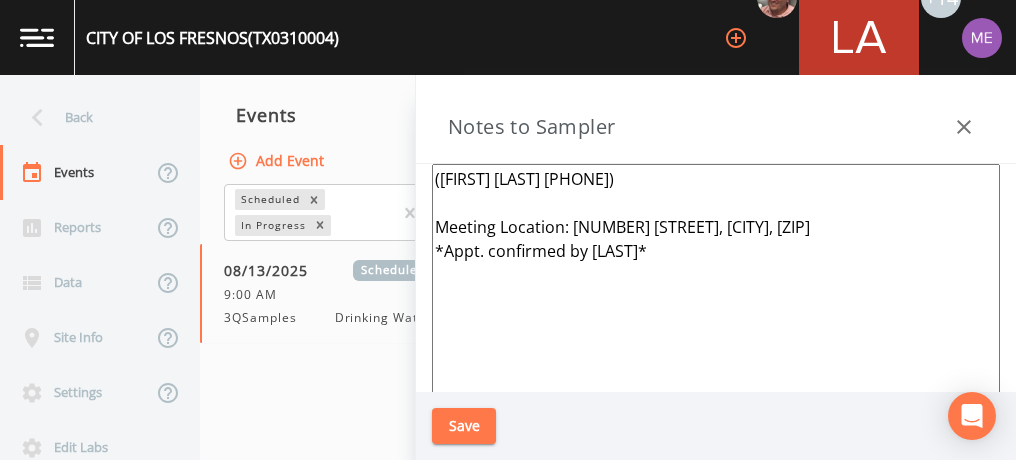 type on "(Raul Garcia 956-443-9426)
Meeting Location: 809 S. Nogal St., Los Fresnos, 78566
*Appt. confirmed by Raul*" 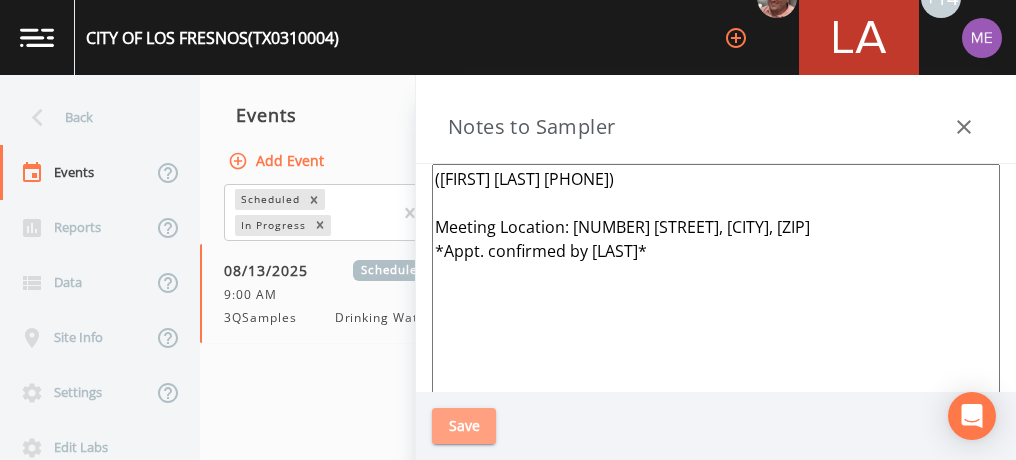 click on "Save" at bounding box center [464, 426] 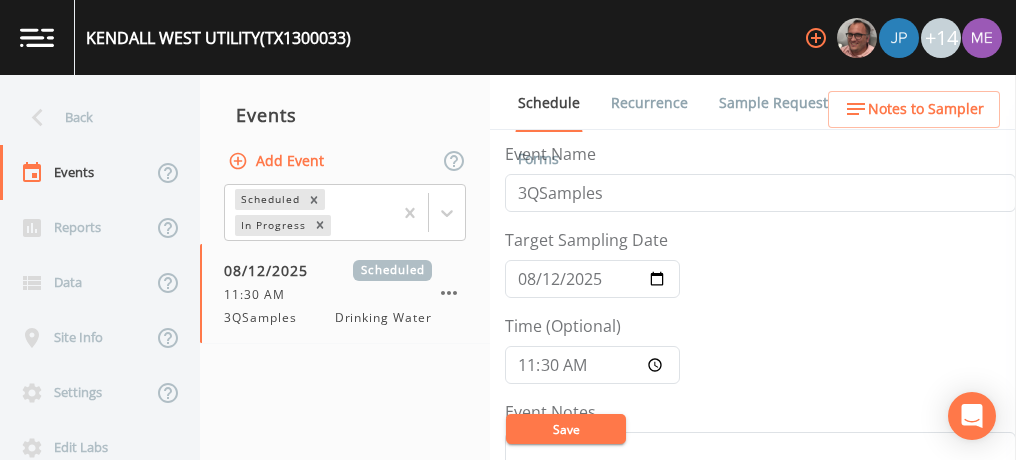 scroll, scrollTop: 0, scrollLeft: 0, axis: both 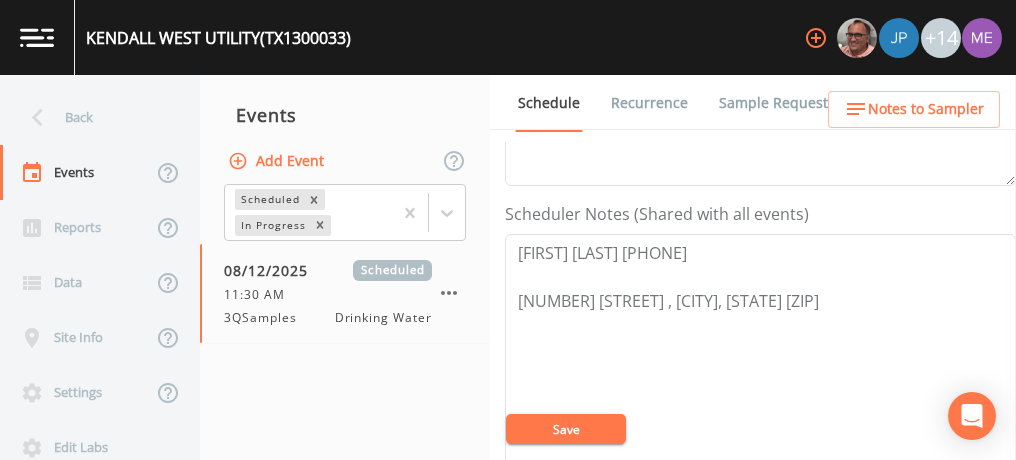 click on "Sample Requests" at bounding box center [777, 103] 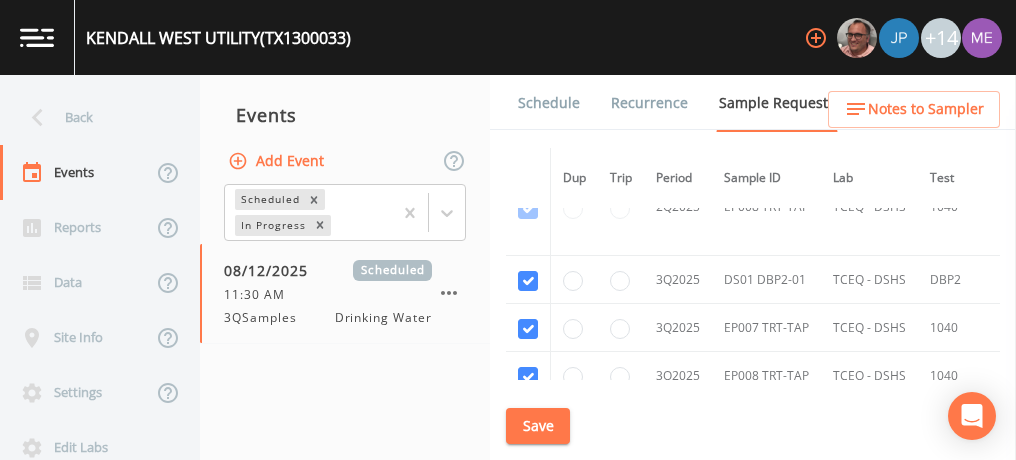 scroll, scrollTop: 3498, scrollLeft: 0, axis: vertical 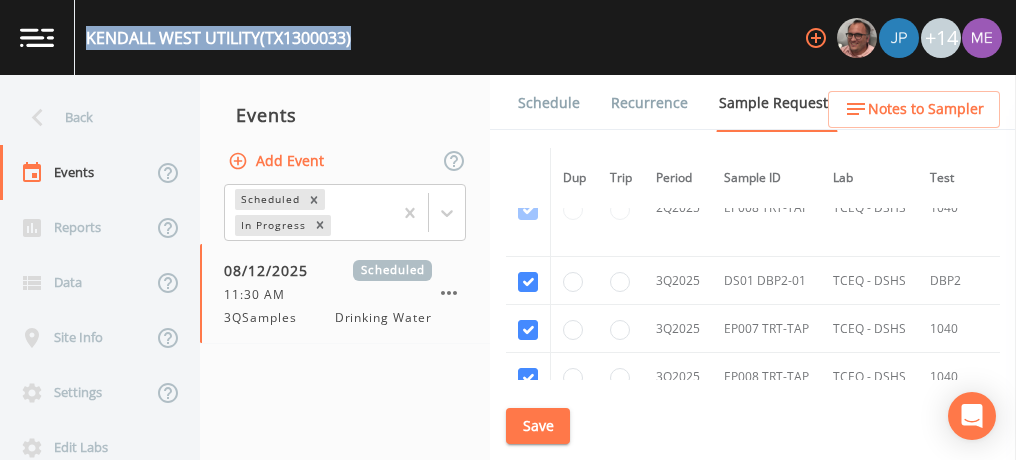 drag, startPoint x: 85, startPoint y: 32, endPoint x: 362, endPoint y: 53, distance: 277.7949 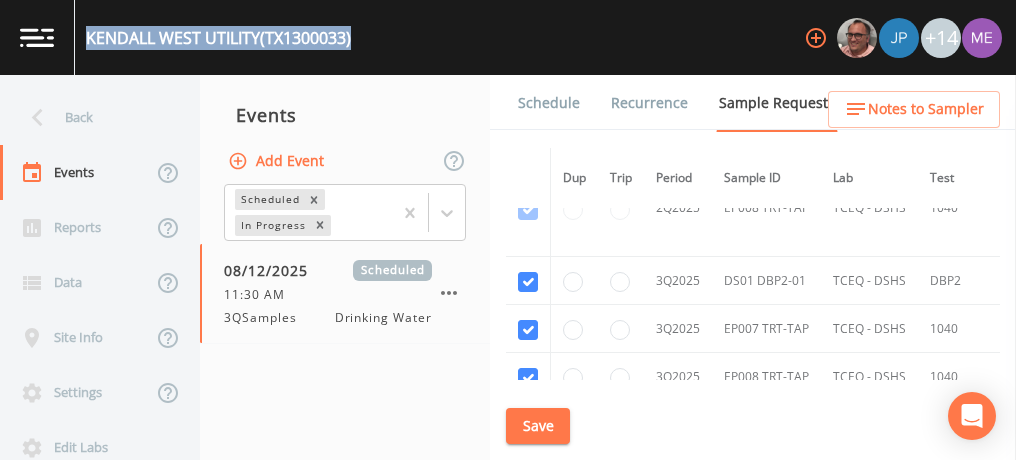 click on "KENDALL WEST UTILITY  (TX1300033) +14" at bounding box center (508, 37) 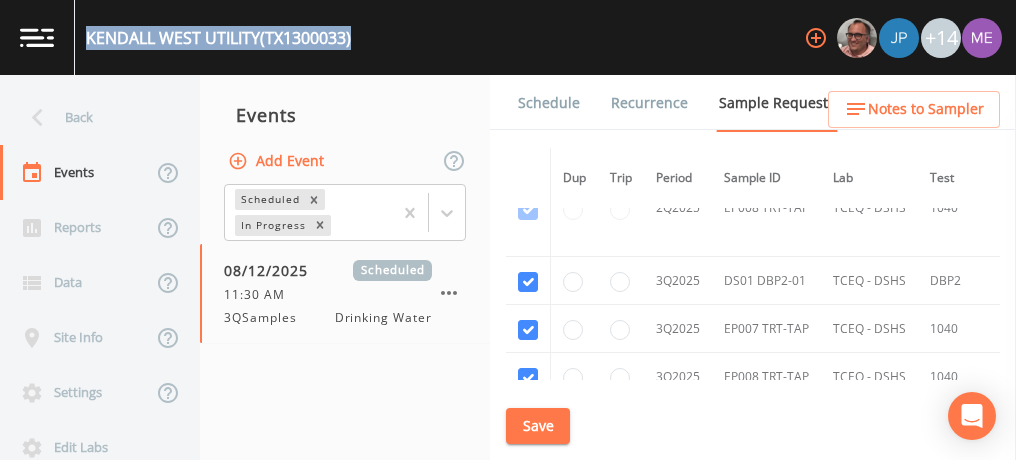 copy on "KENDALL WEST UTILITY  (TX1300033)" 